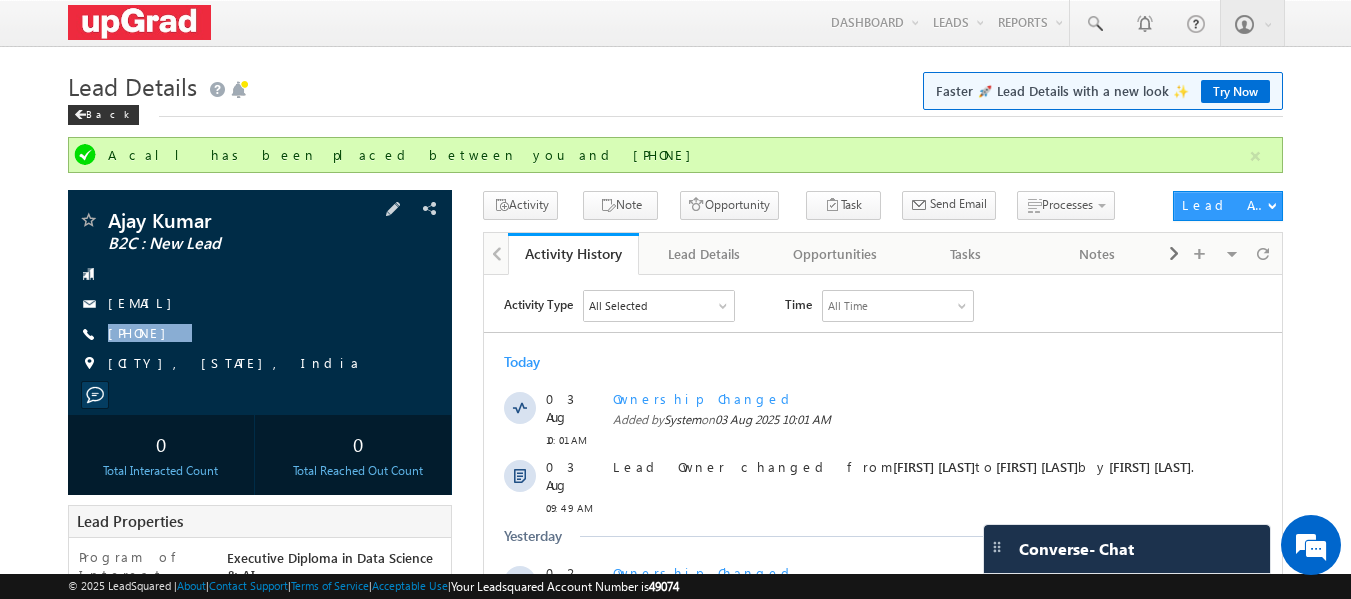 scroll, scrollTop: 0, scrollLeft: 0, axis: both 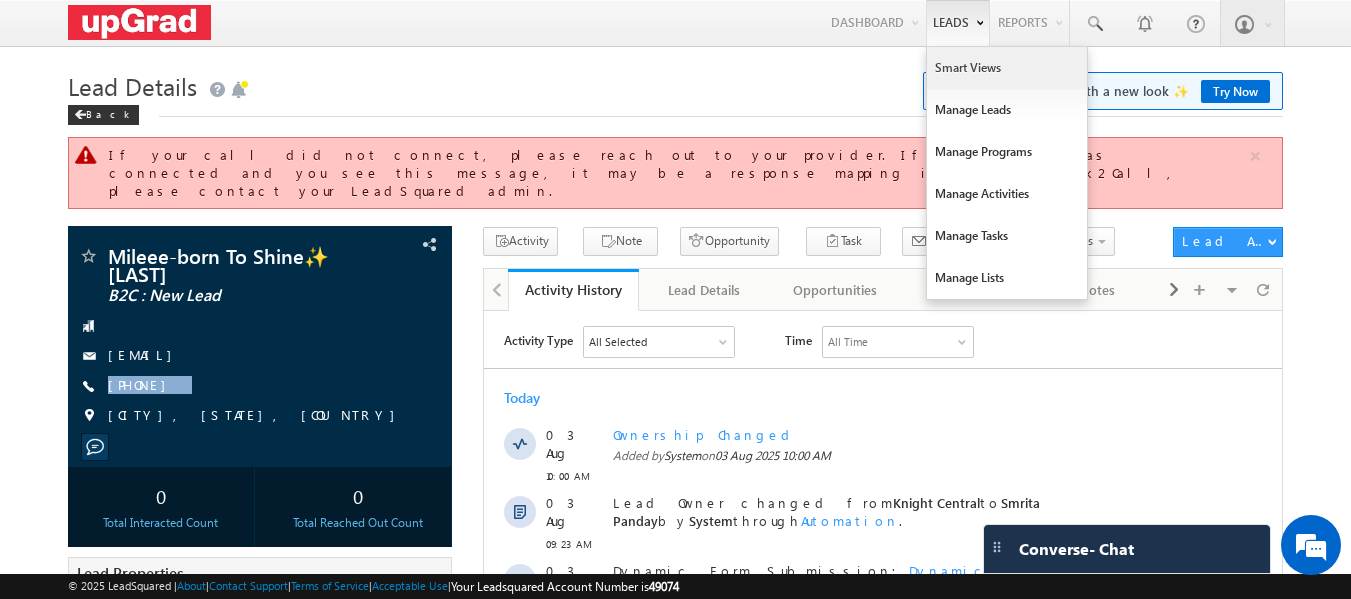 click on "Smart Views" at bounding box center [1007, 68] 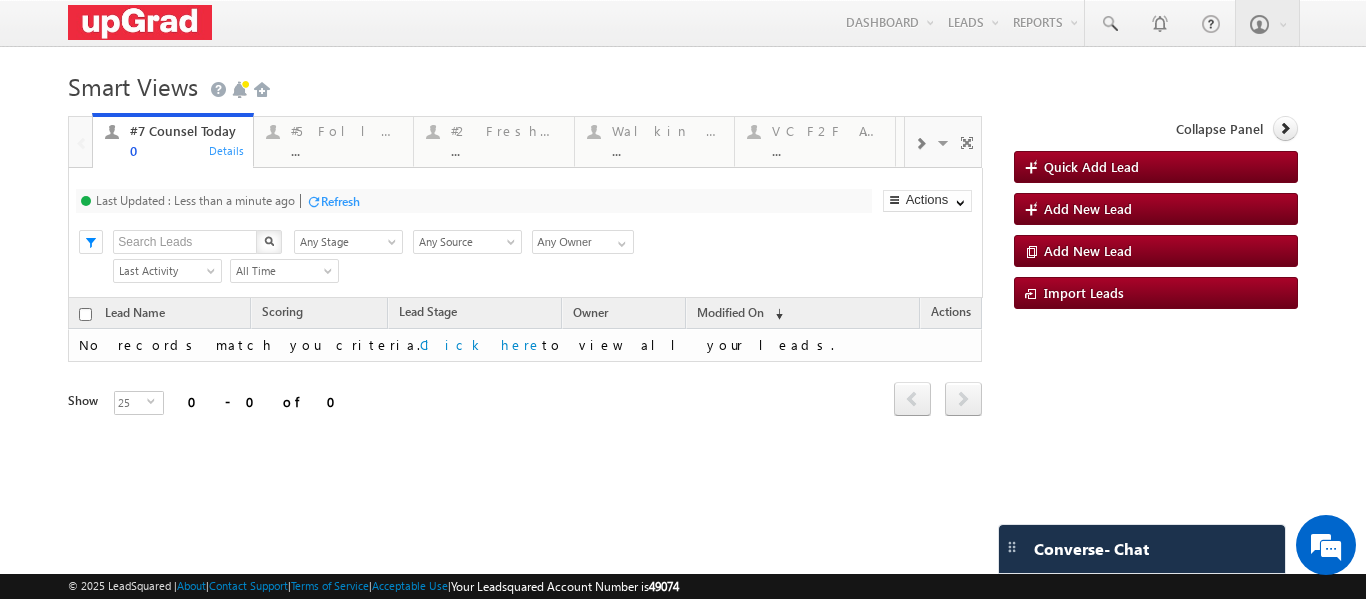scroll, scrollTop: 0, scrollLeft: 0, axis: both 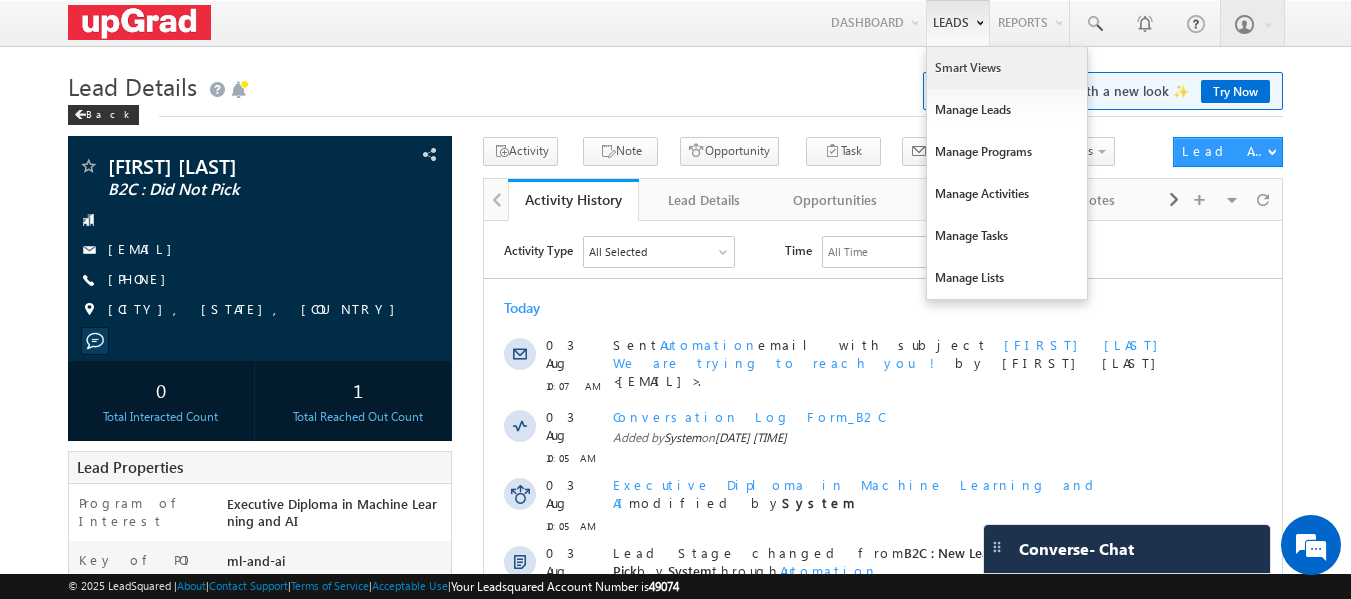 click on "Smart Views" at bounding box center (1007, 68) 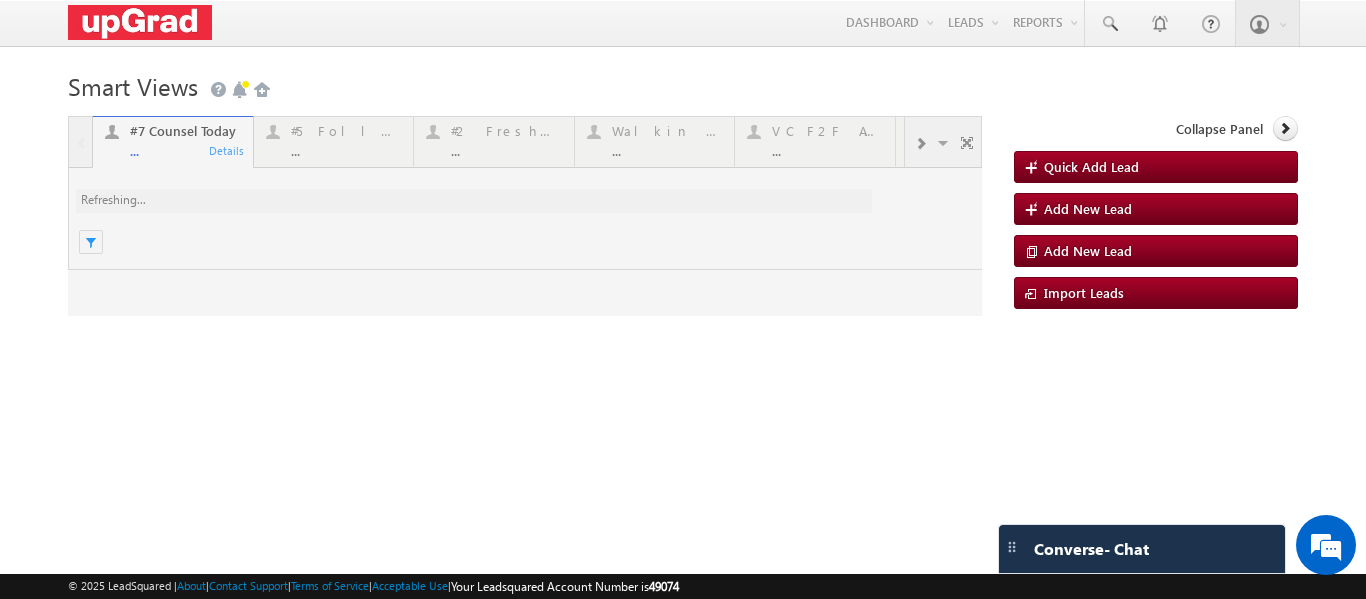 scroll, scrollTop: 0, scrollLeft: 0, axis: both 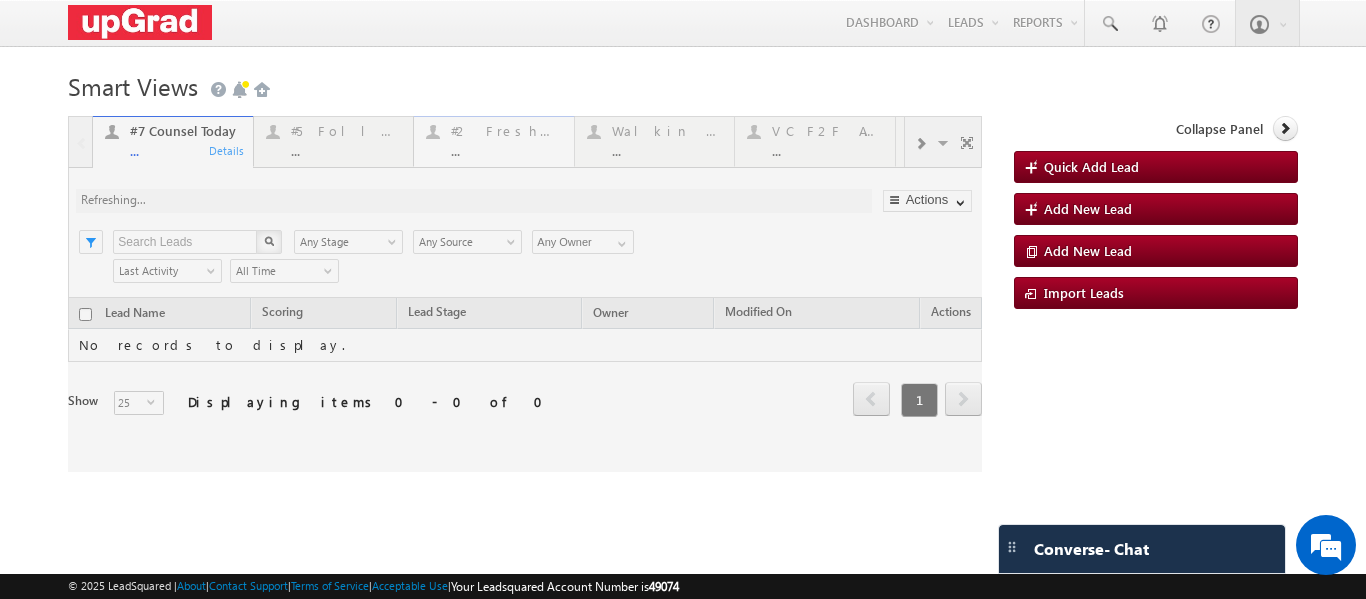 click at bounding box center (525, 294) 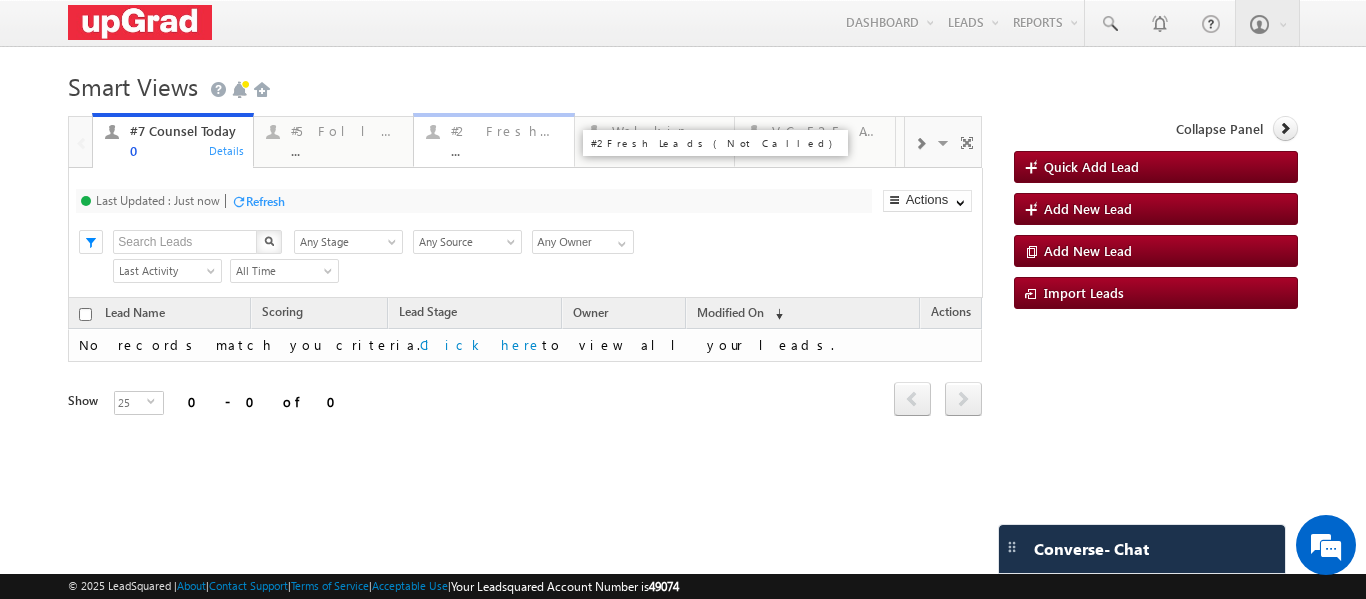 click on "..." at bounding box center (506, 150) 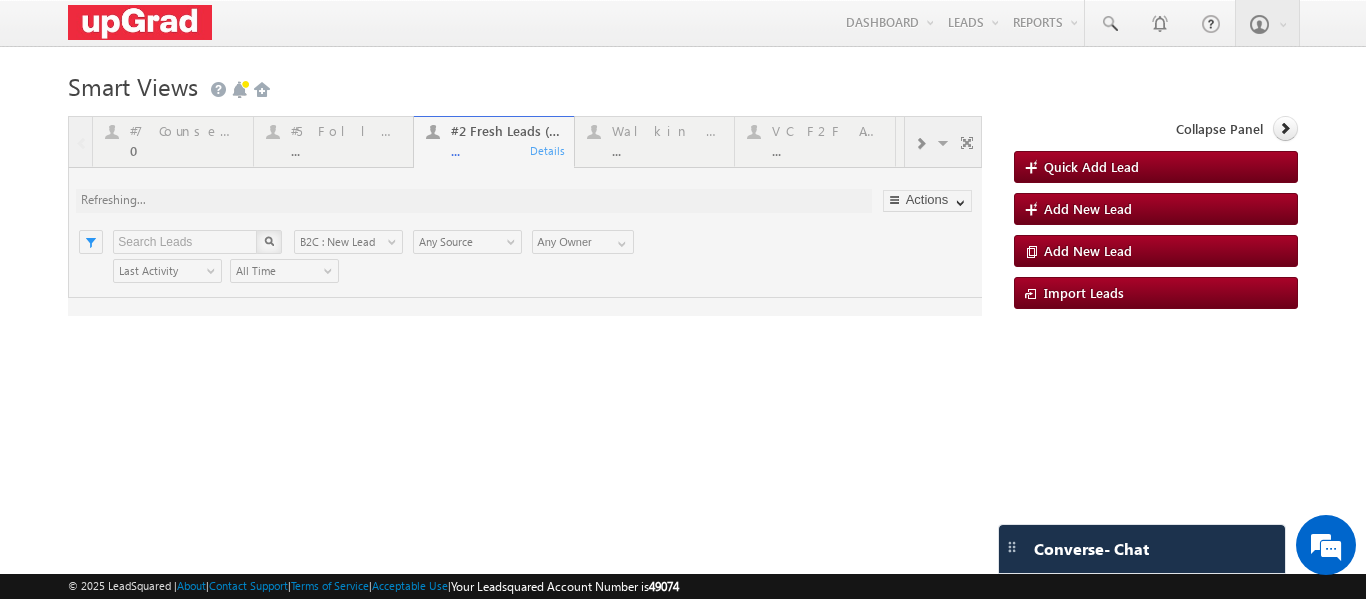 scroll, scrollTop: 0, scrollLeft: 0, axis: both 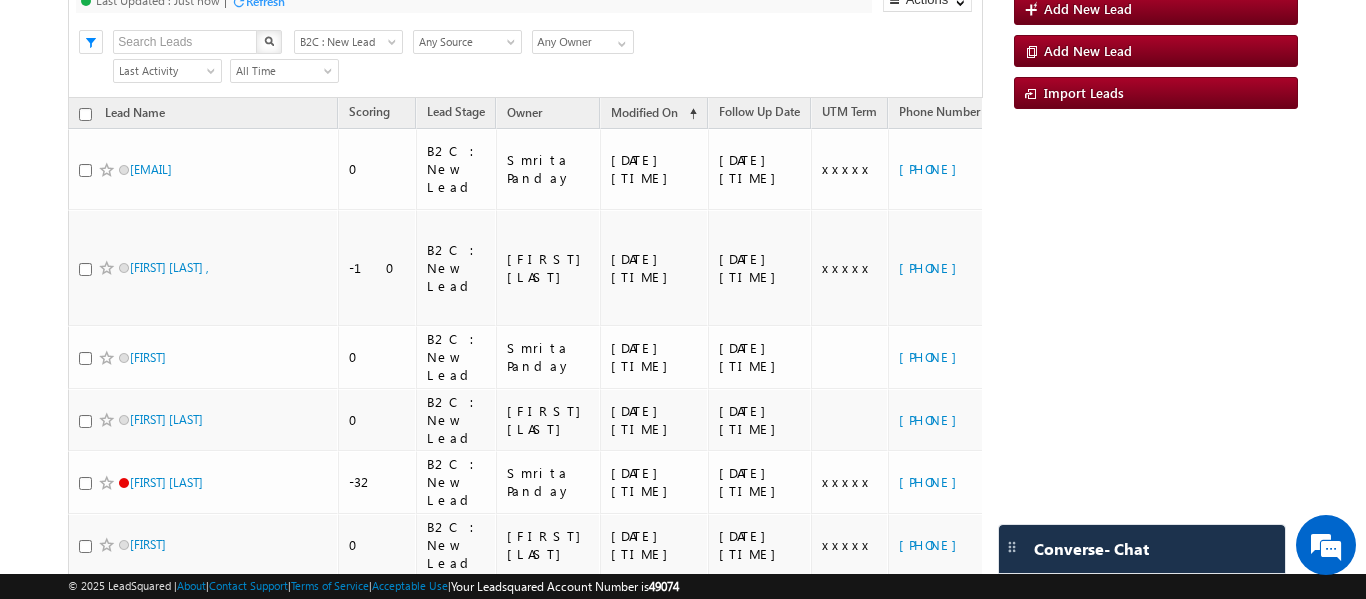 click at bounding box center [85, 114] 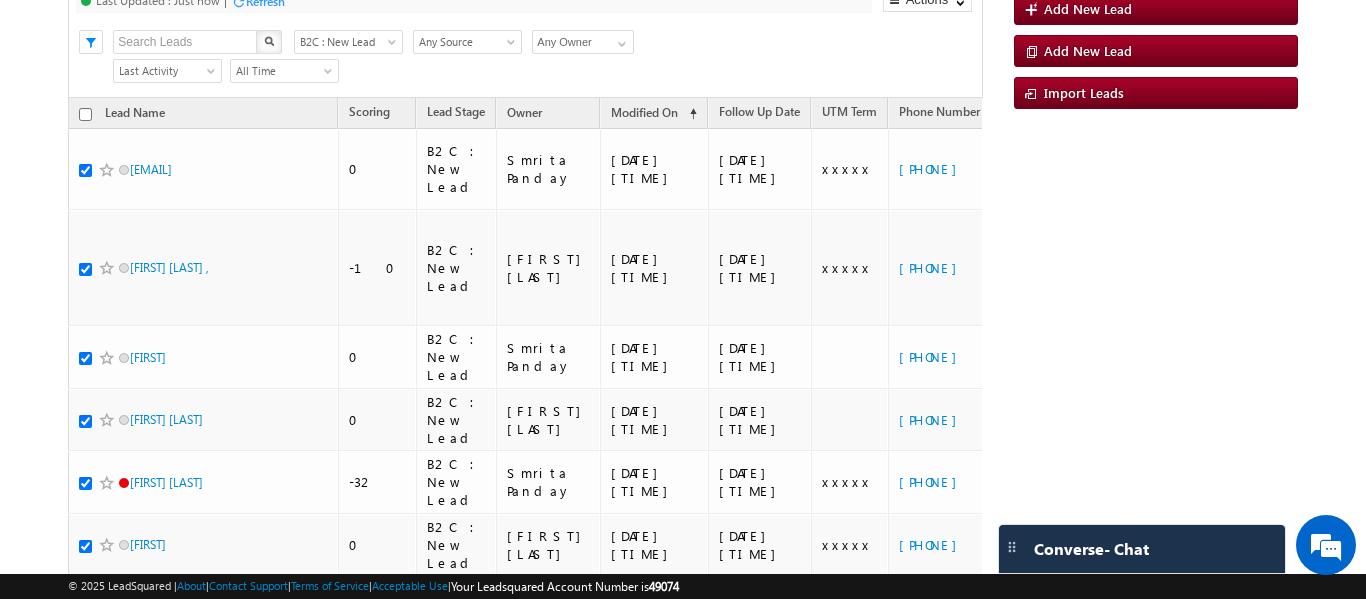 checkbox on "true" 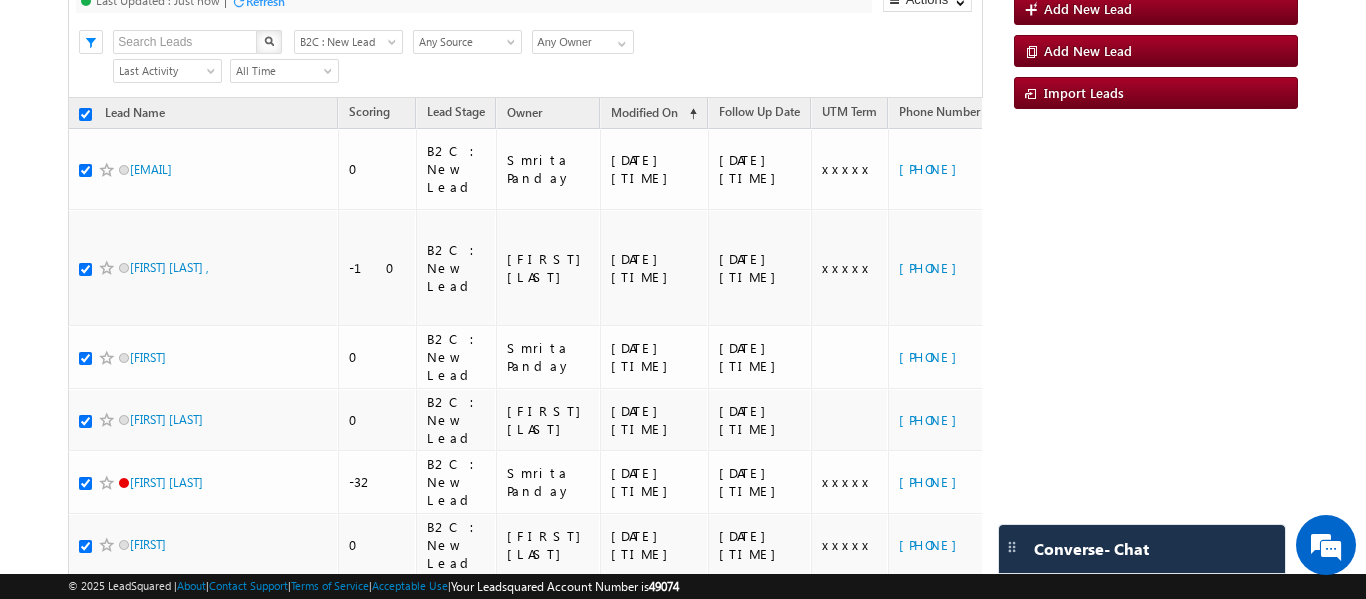 checkbox on "true" 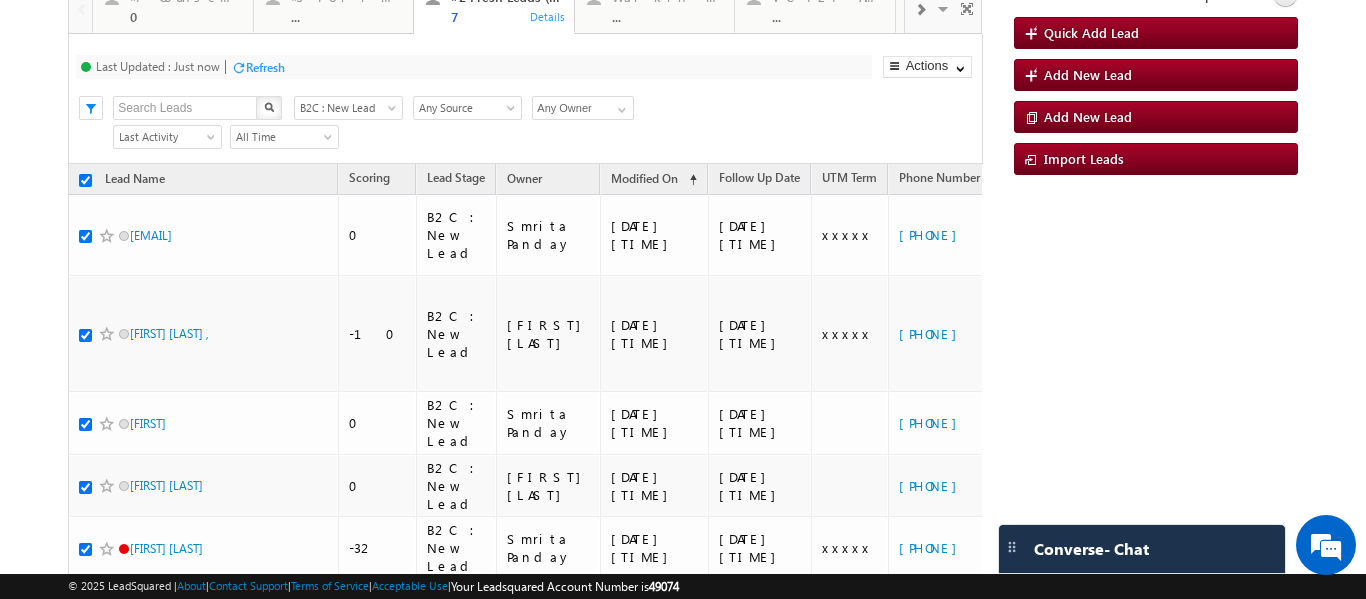 scroll, scrollTop: 100, scrollLeft: 0, axis: vertical 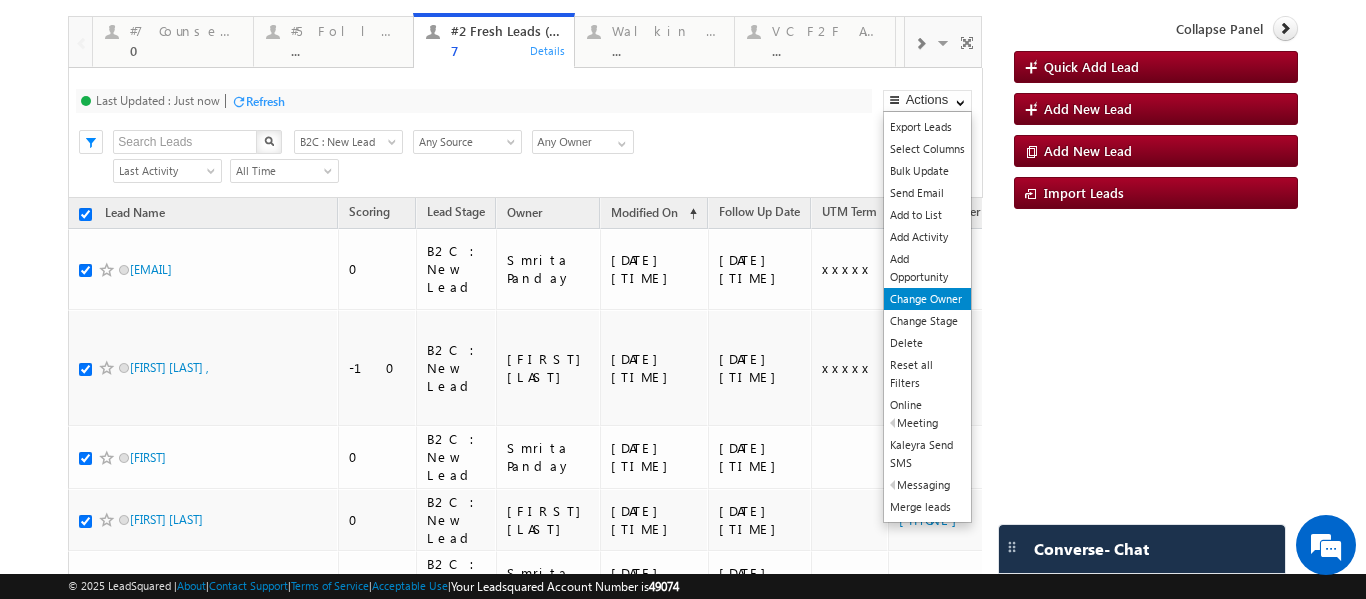 click on "Change Owner" at bounding box center (927, 299) 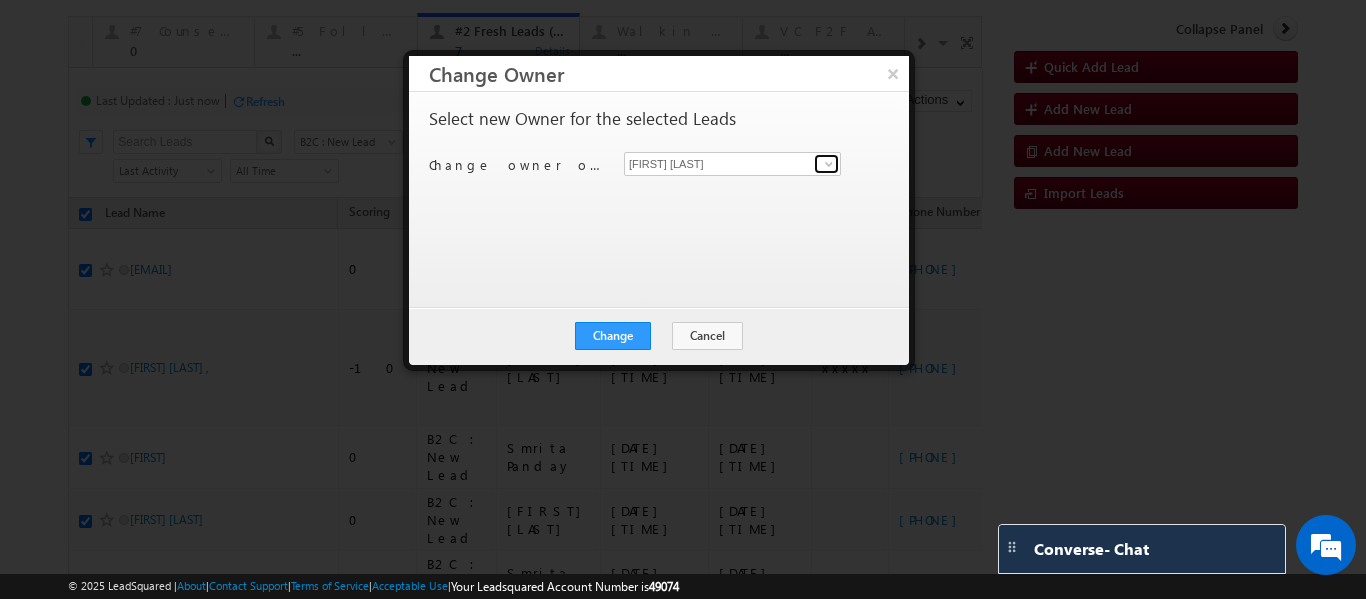click at bounding box center (829, 164) 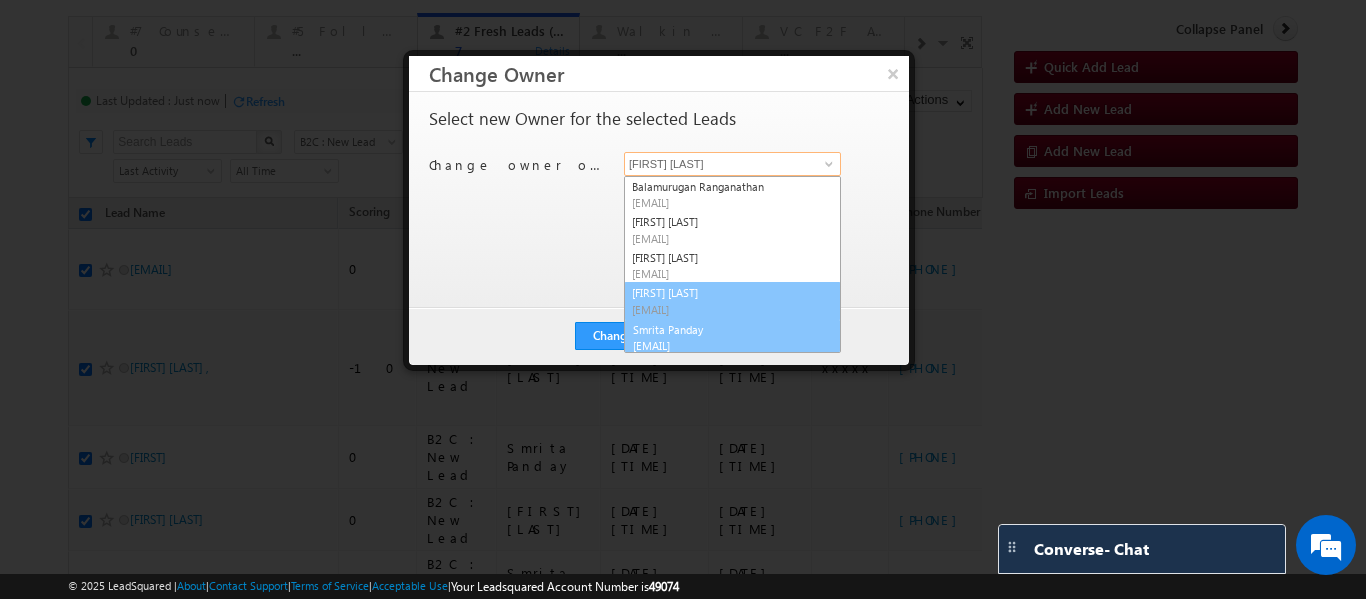 scroll, scrollTop: 5, scrollLeft: 0, axis: vertical 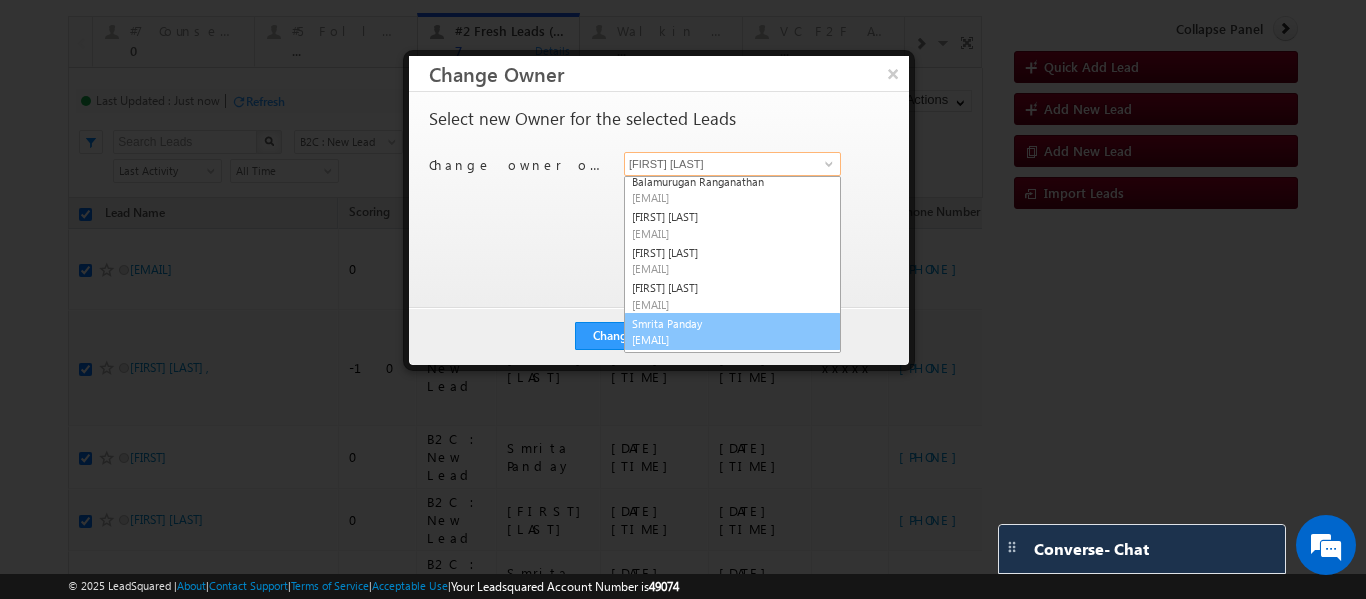 click on "Smrita Panday   smrita.panday@upgrad.com" at bounding box center [732, 332] 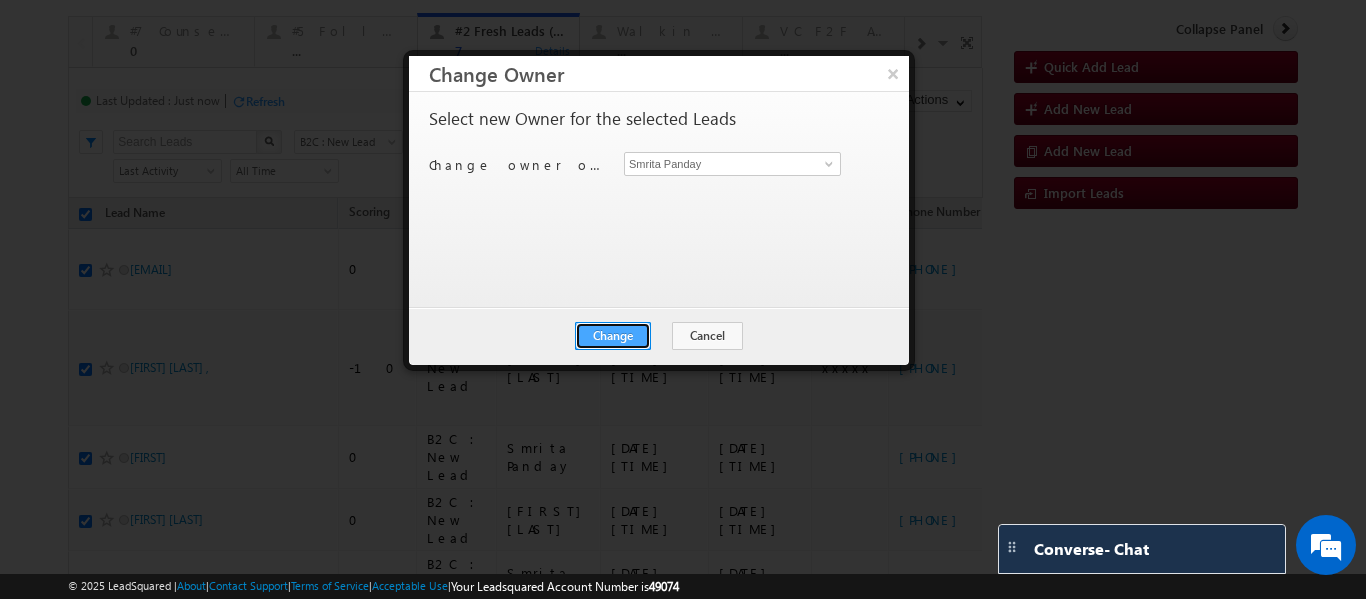 click on "Change" at bounding box center [613, 336] 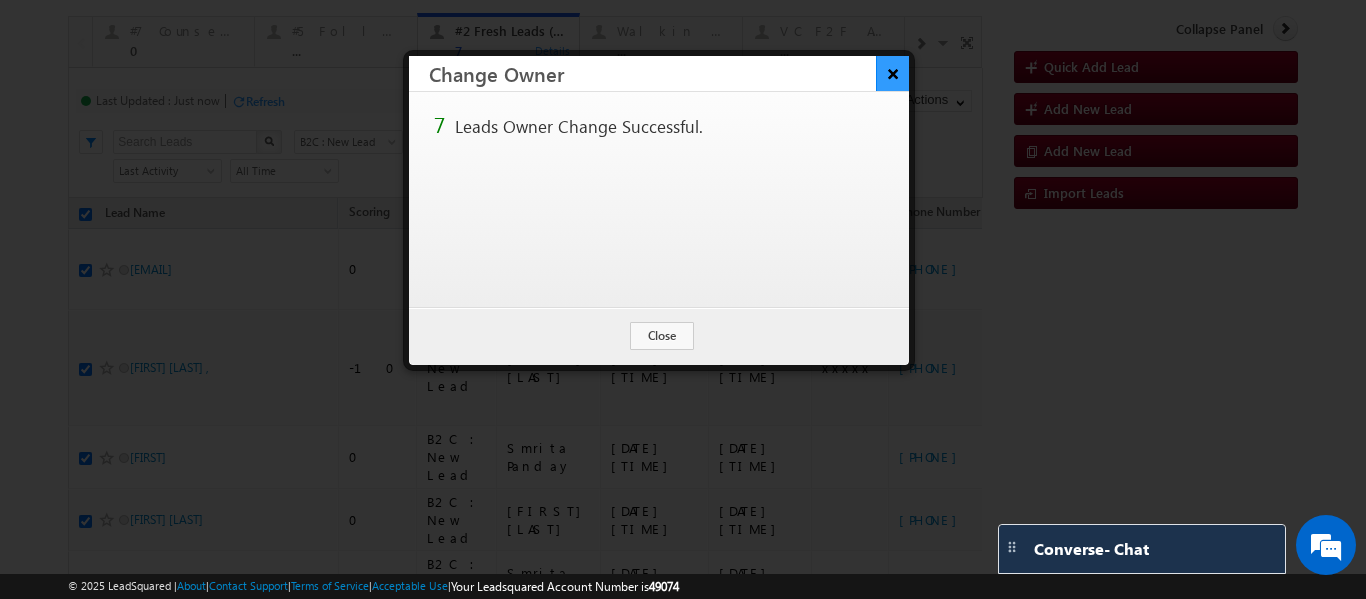 click on "×" at bounding box center [892, 73] 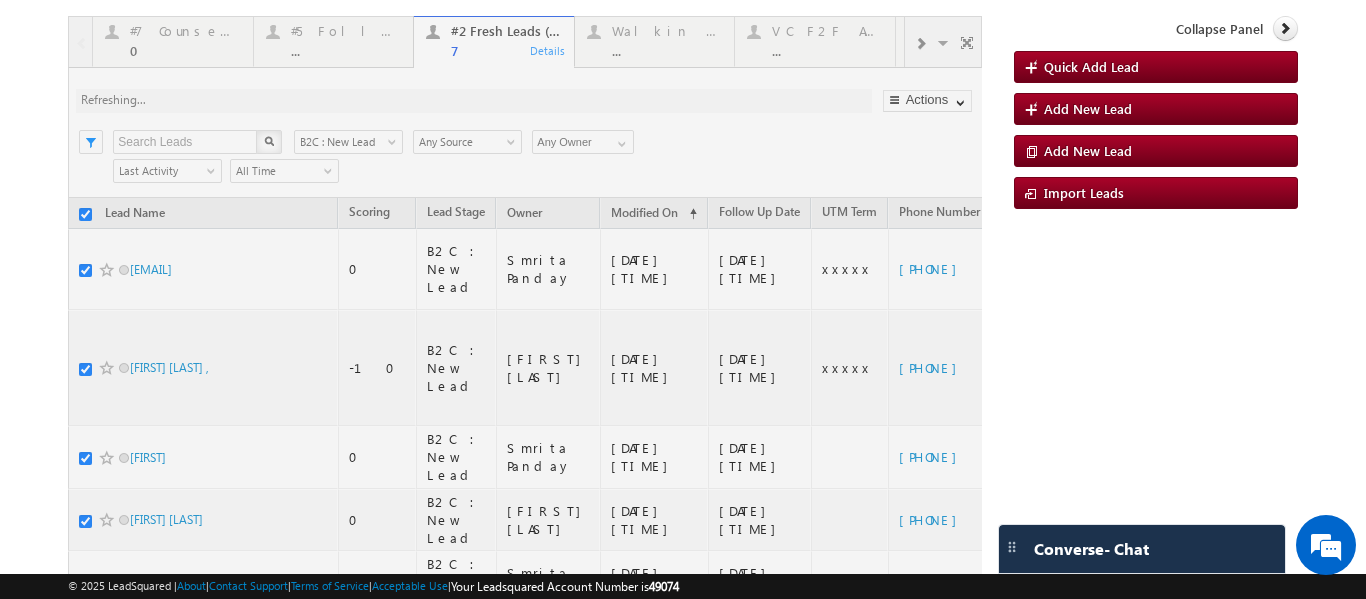 checkbox on "false" 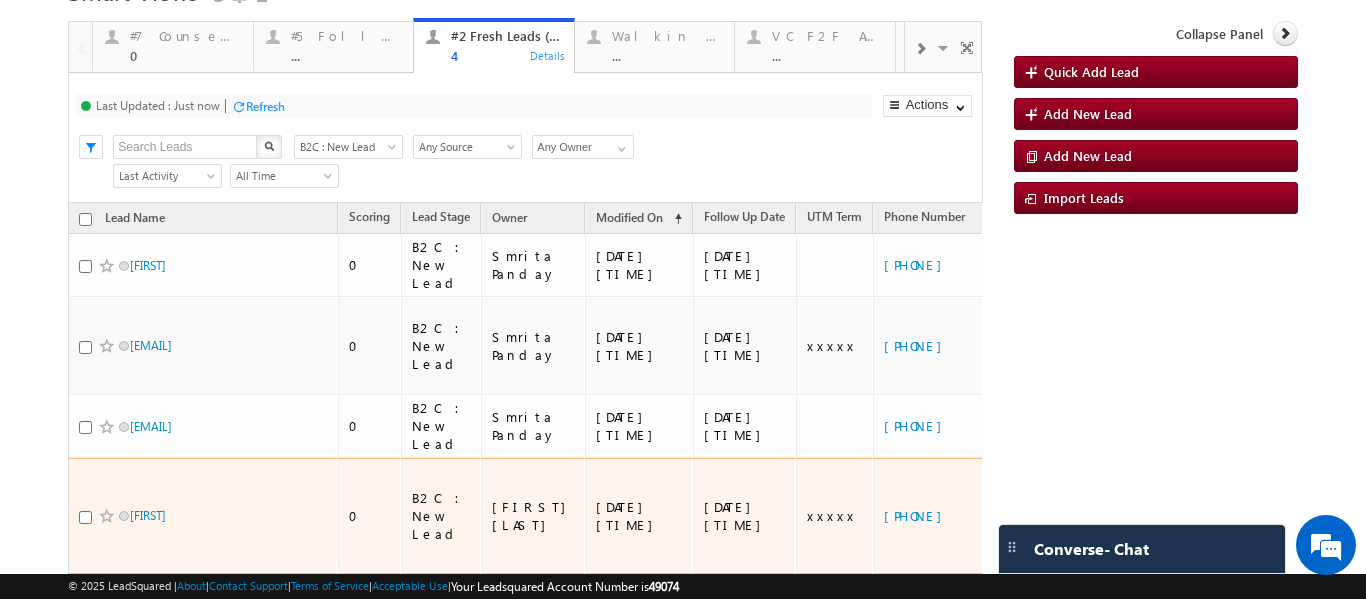 scroll, scrollTop: 0, scrollLeft: 0, axis: both 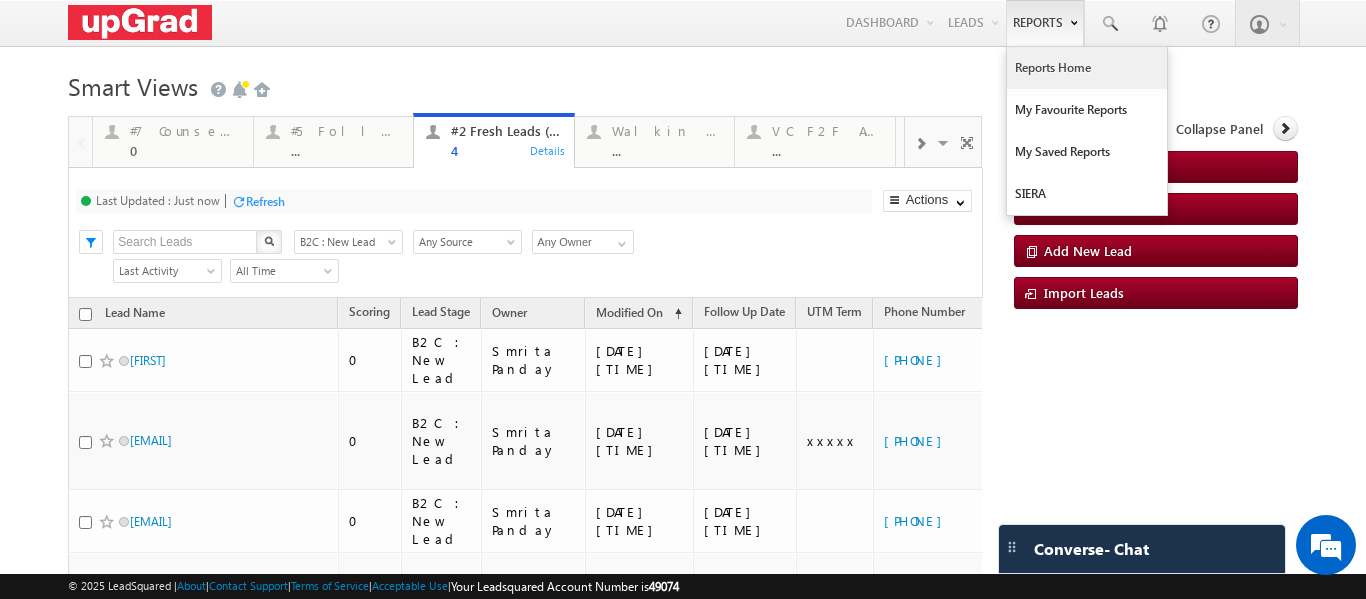 click on "Reports Home" at bounding box center [1087, 68] 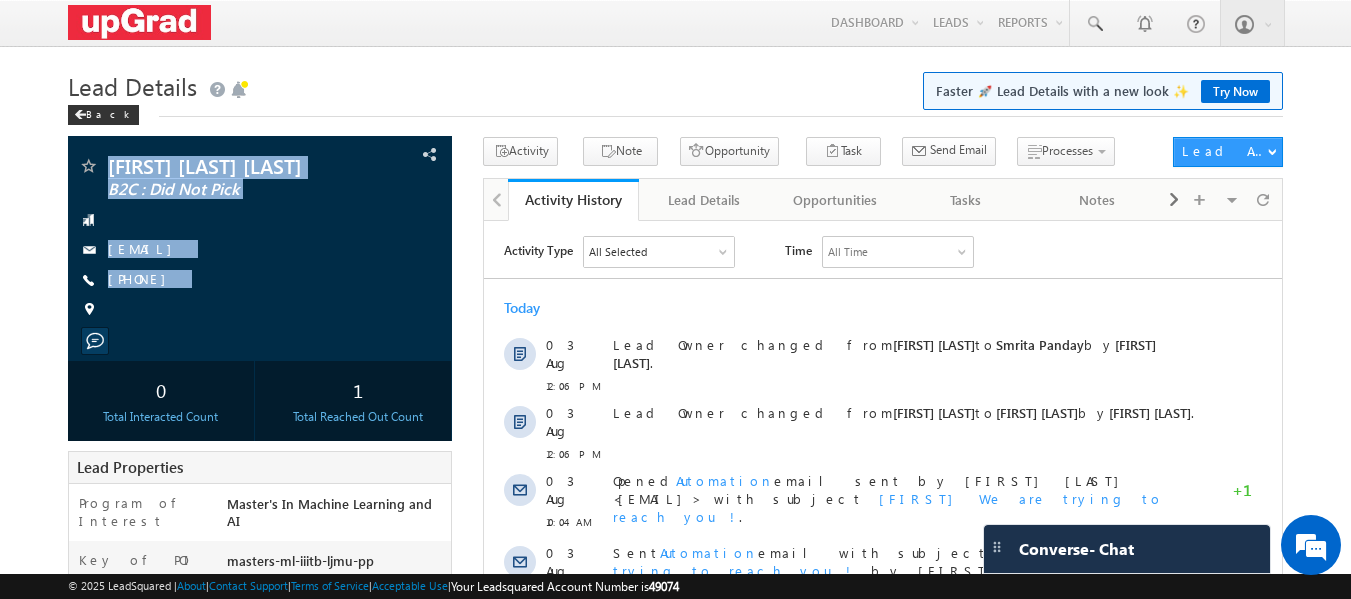 scroll, scrollTop: 0, scrollLeft: 0, axis: both 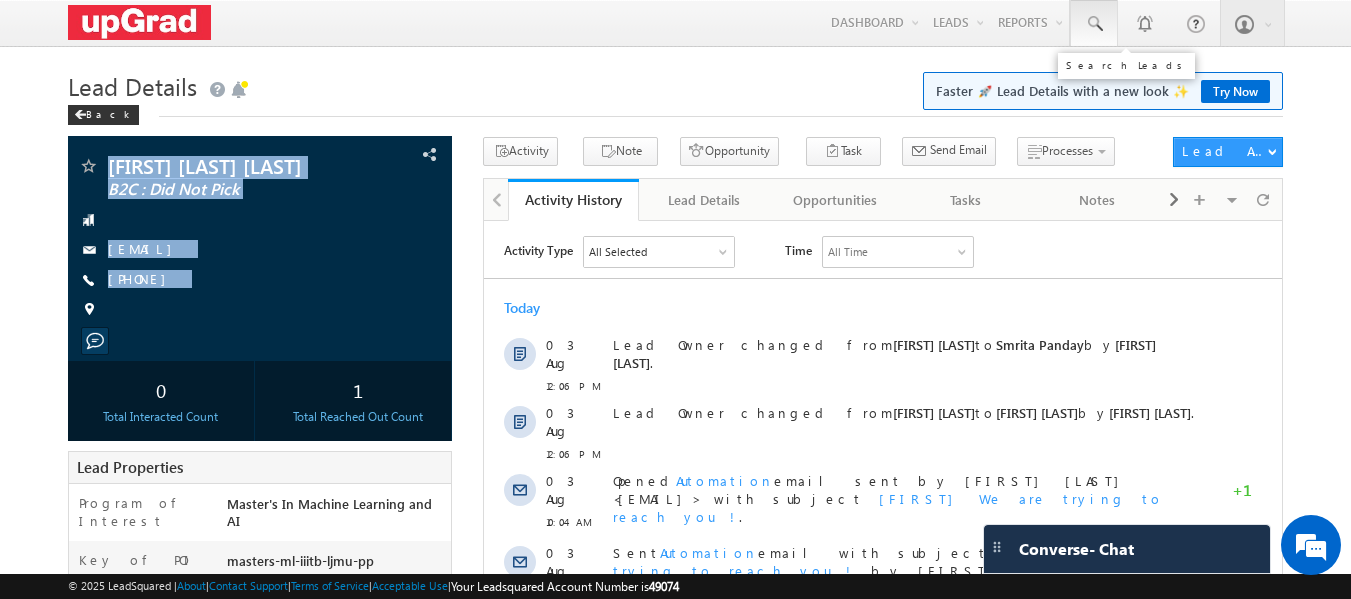 click at bounding box center (1094, 24) 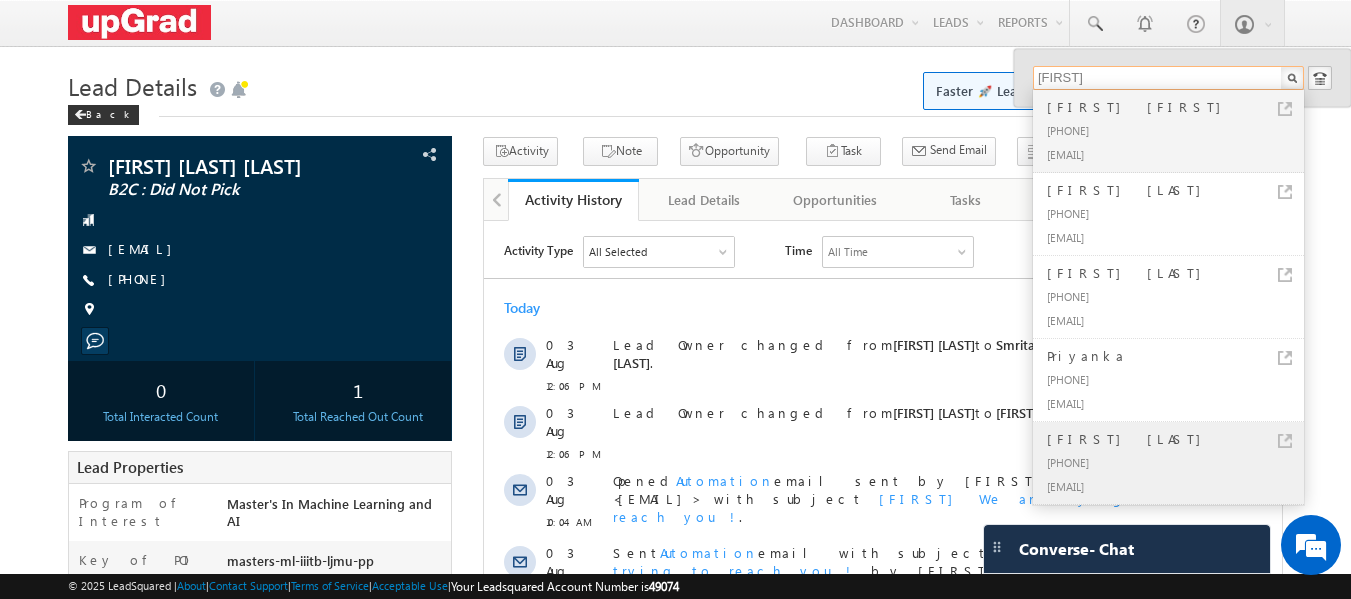type on "priyanka" 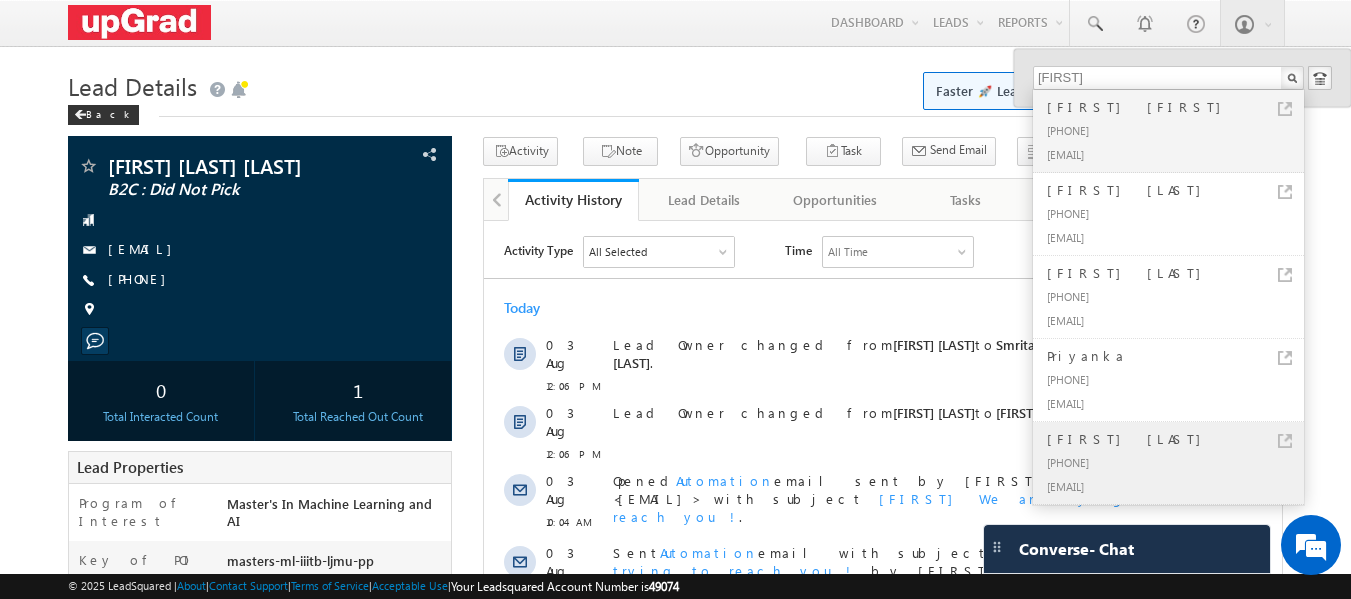 click on "PRIYANKA PAUL" at bounding box center (1177, 439) 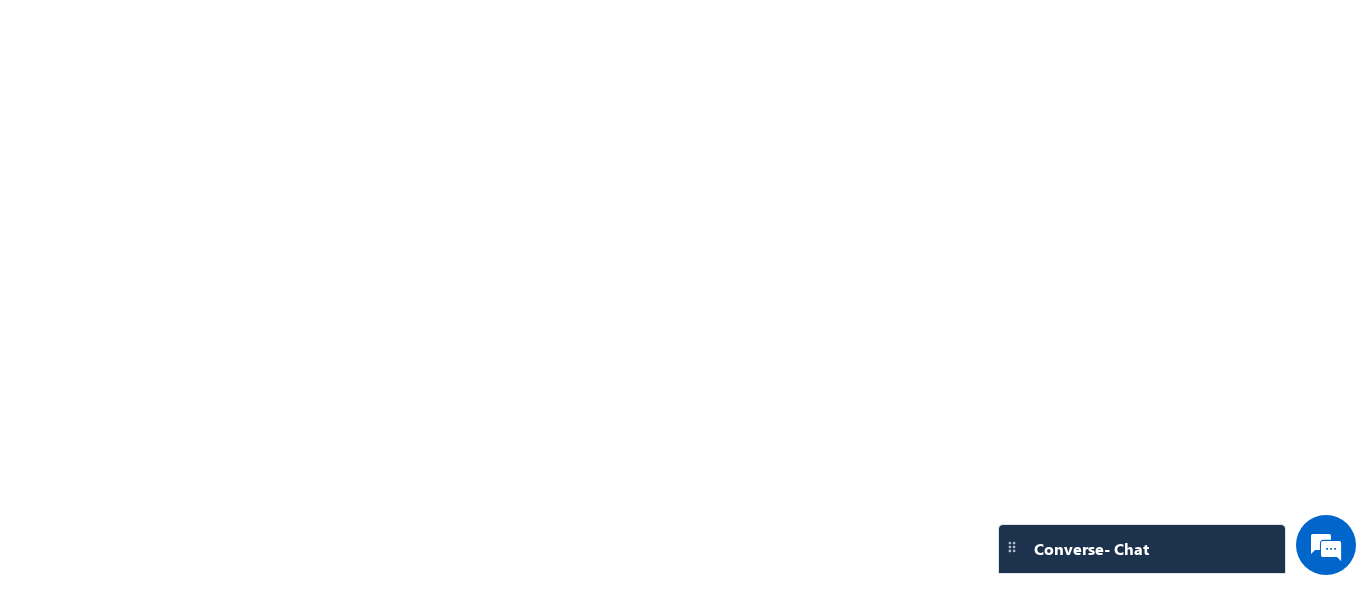 scroll, scrollTop: 0, scrollLeft: 0, axis: both 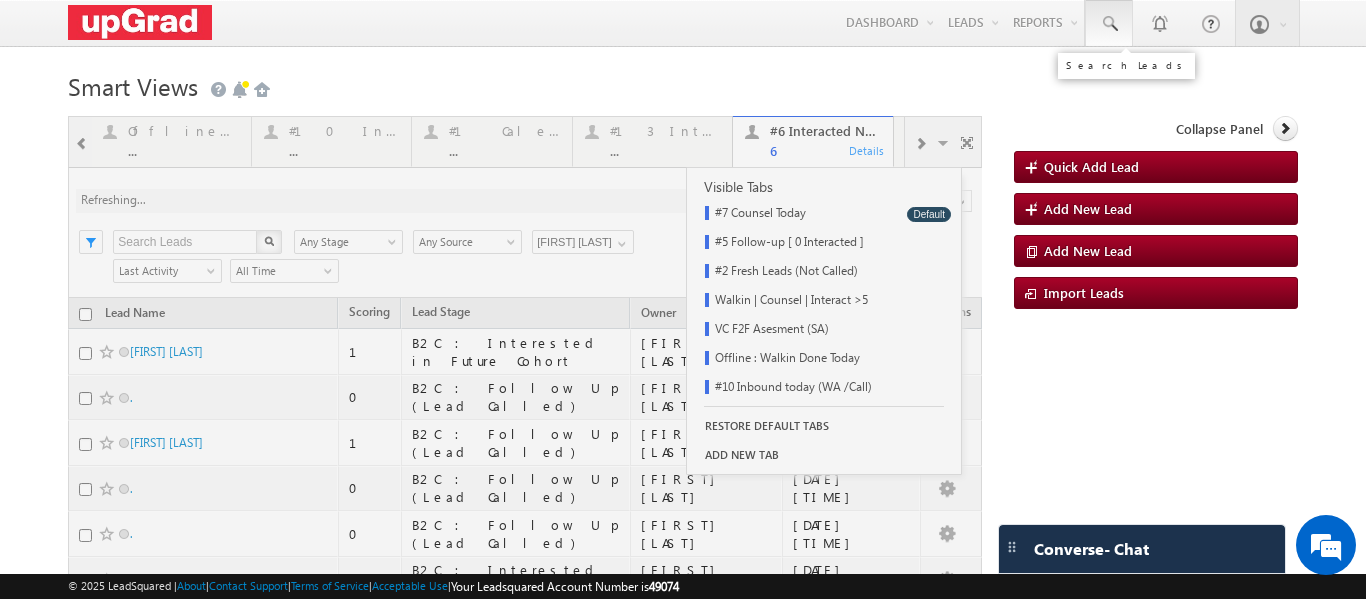 click at bounding box center (1109, 23) 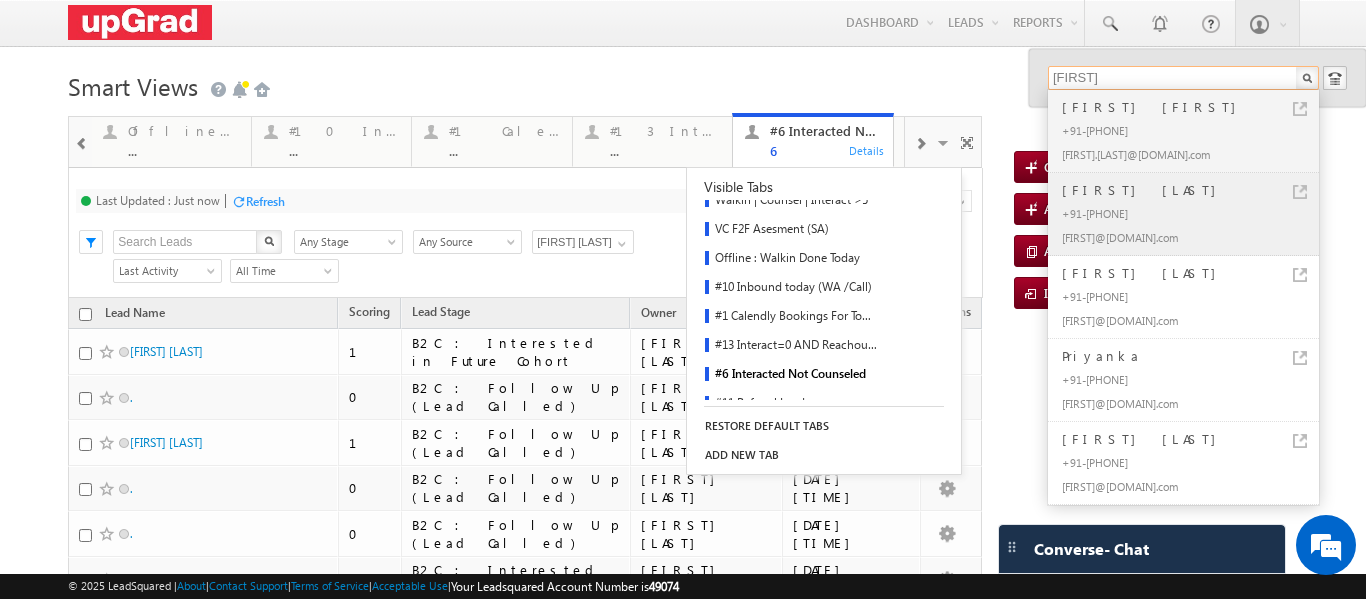 type on "priyanka" 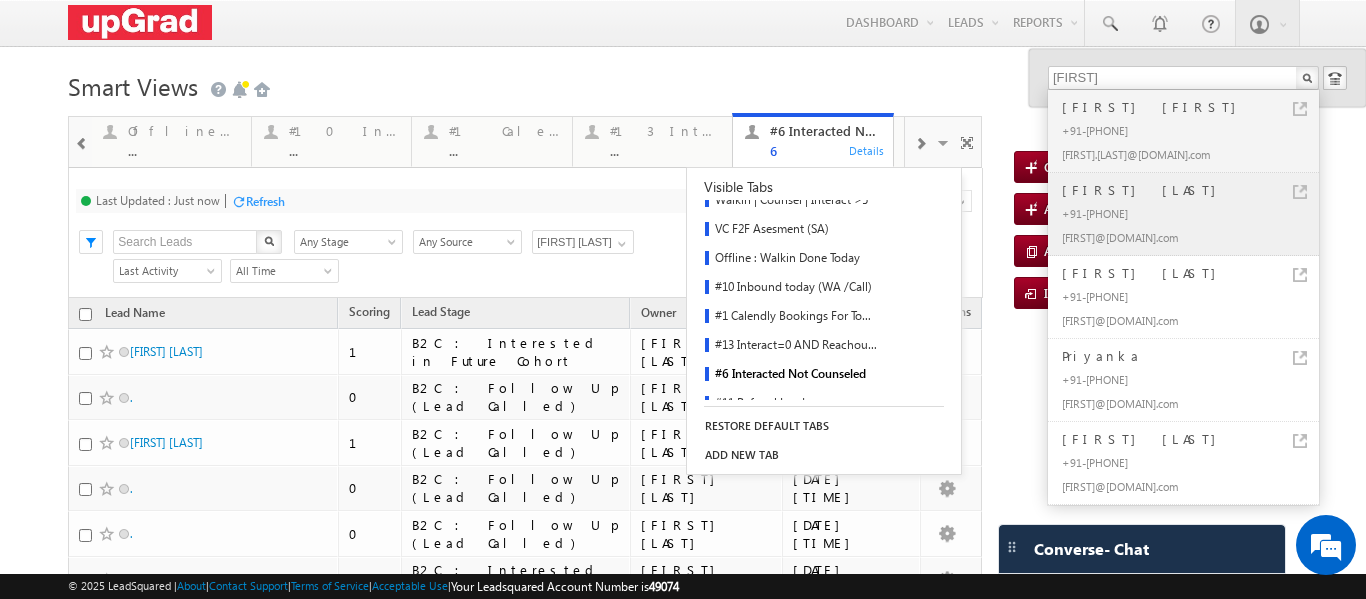 click on "+91-8830264994" at bounding box center (1192, 213) 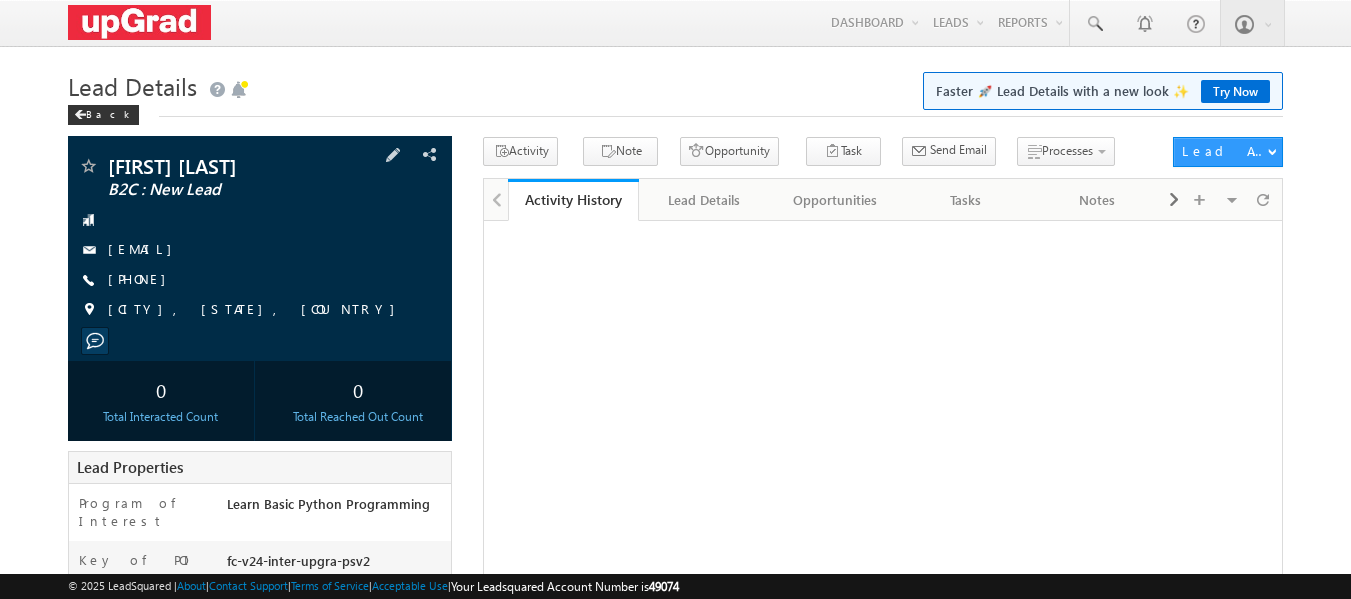 scroll, scrollTop: 0, scrollLeft: 0, axis: both 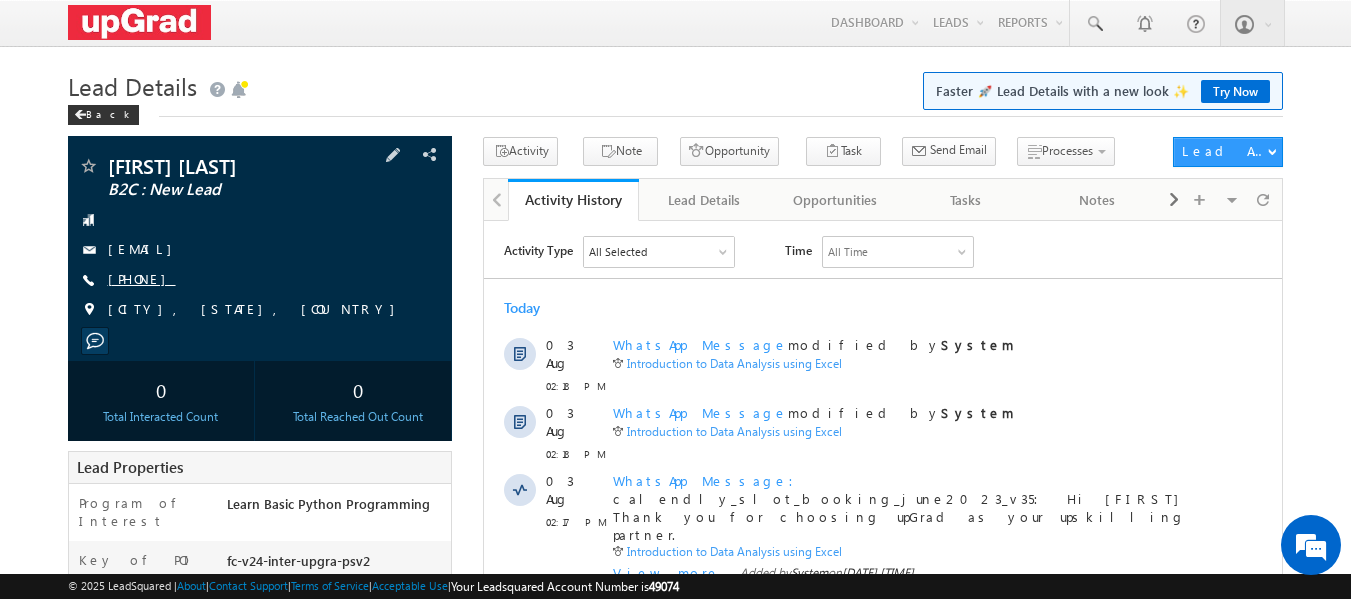 click on "[PHONE]" at bounding box center (142, 278) 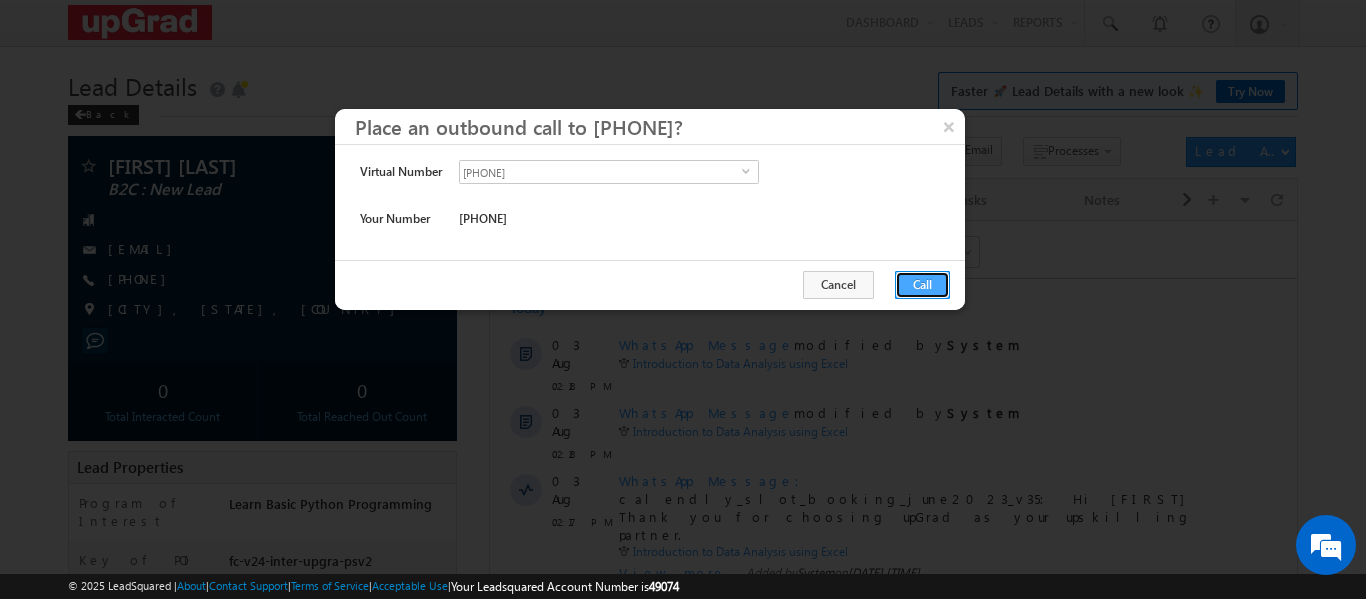 click on "Call" at bounding box center (922, 285) 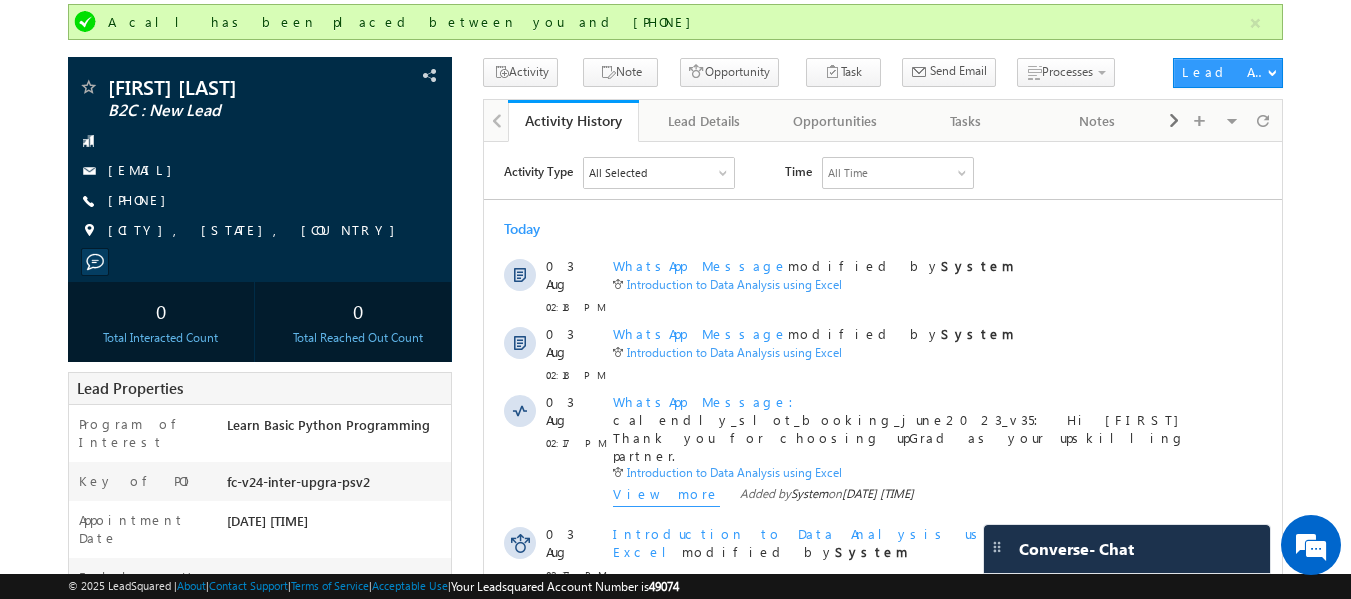 scroll, scrollTop: 120, scrollLeft: 0, axis: vertical 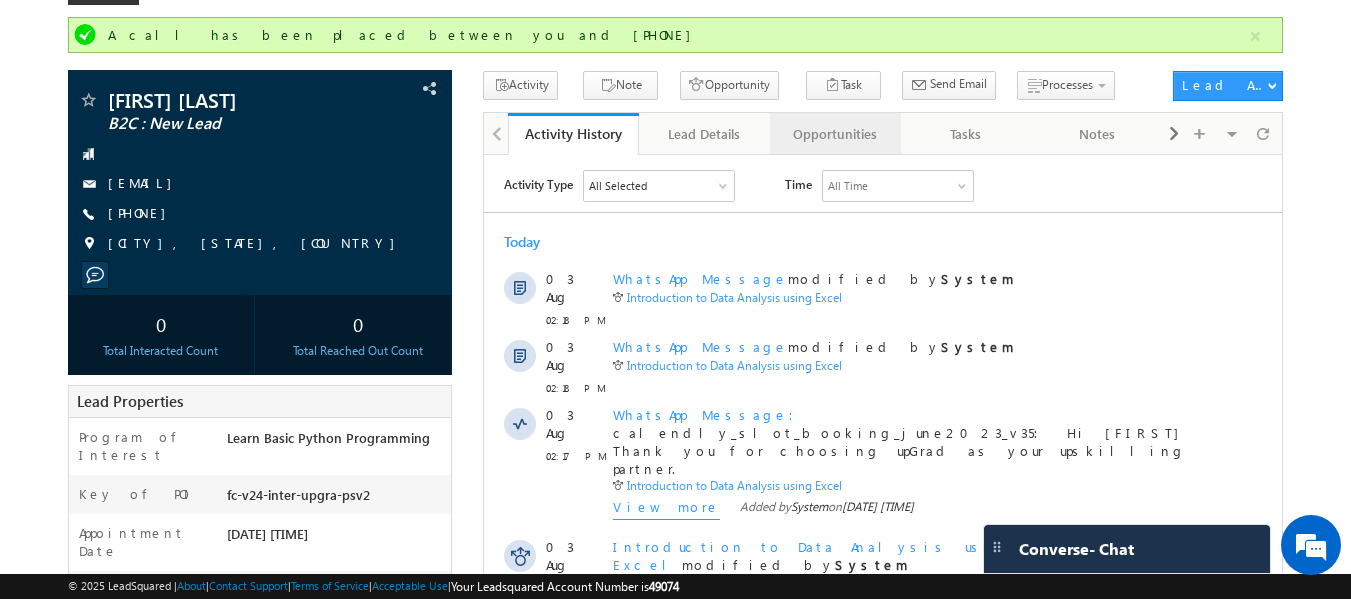 click on "Opportunities" at bounding box center [834, 134] 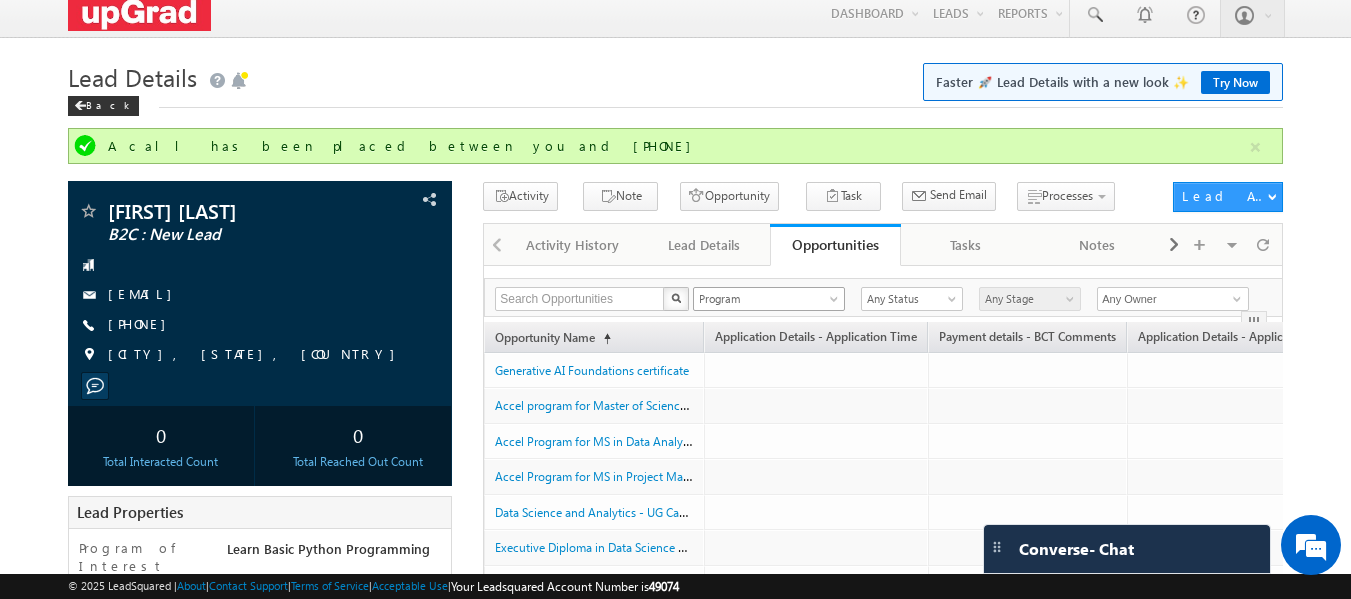 scroll, scrollTop: 0, scrollLeft: 0, axis: both 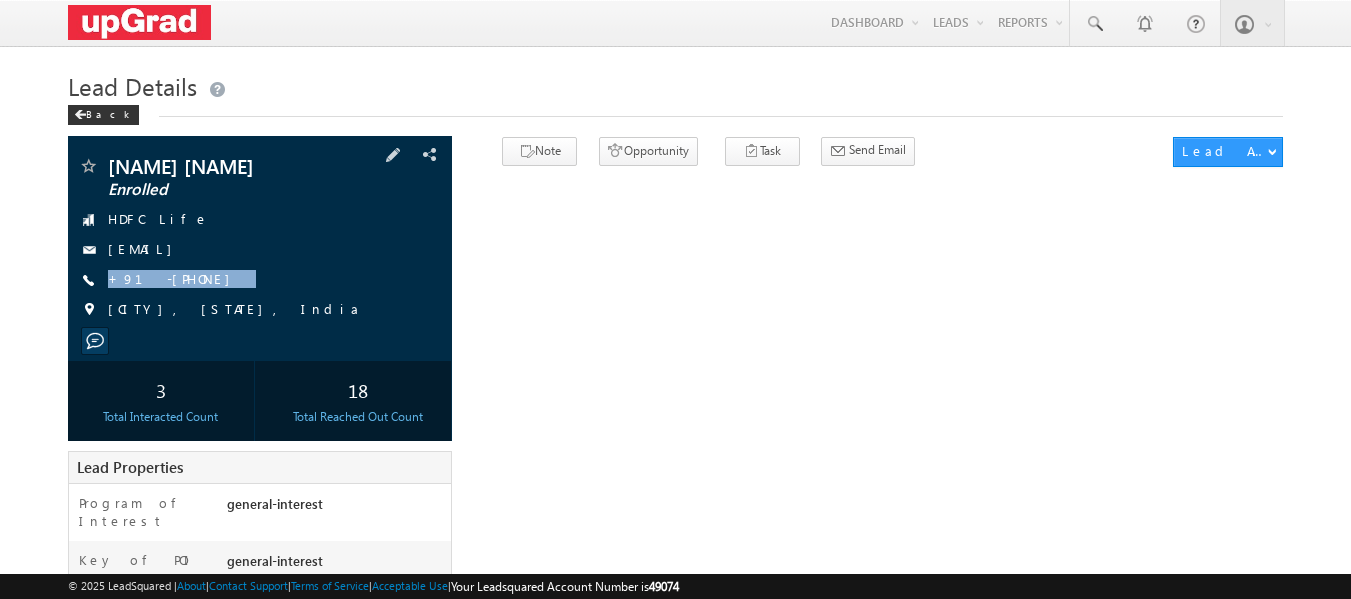 drag, startPoint x: 264, startPoint y: 285, endPoint x: 234, endPoint y: 297, distance: 32.31099 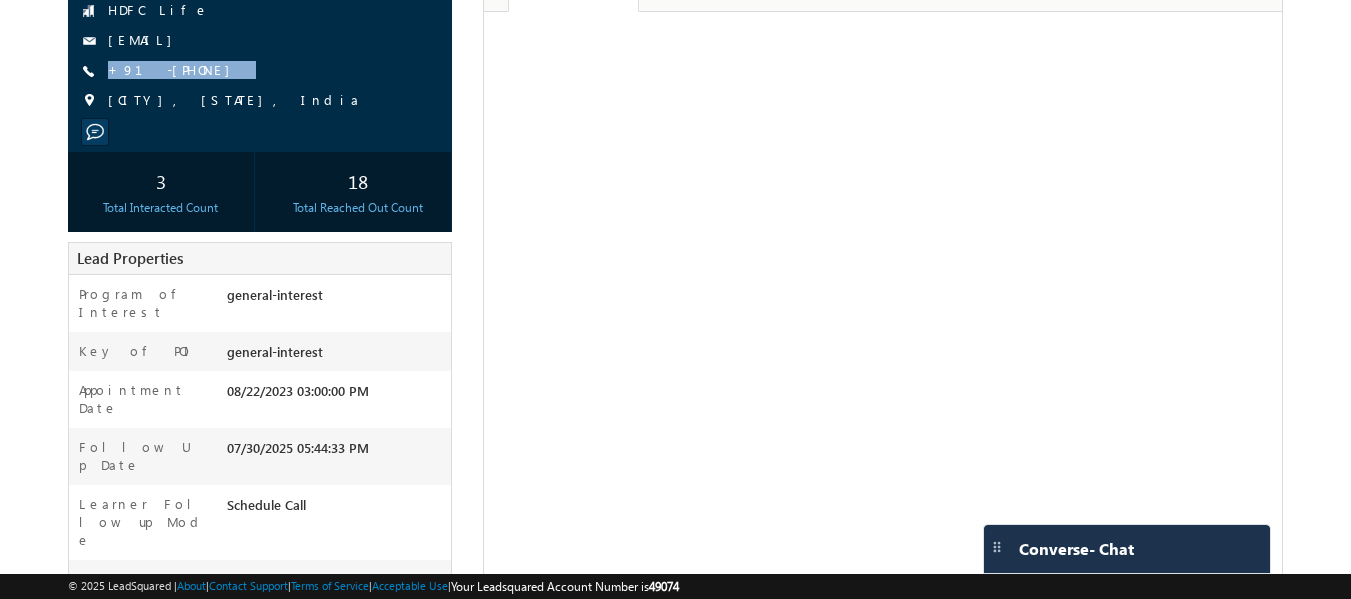 scroll, scrollTop: 100, scrollLeft: 0, axis: vertical 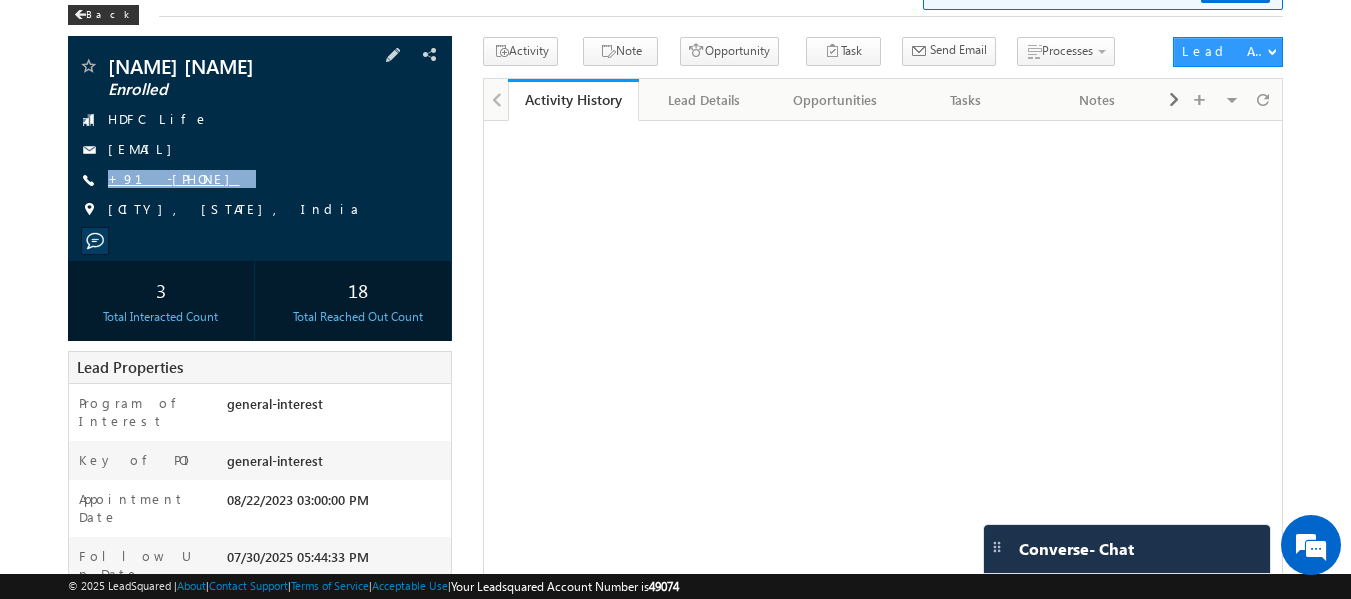 click on "+91-[PHONE]" at bounding box center (174, 178) 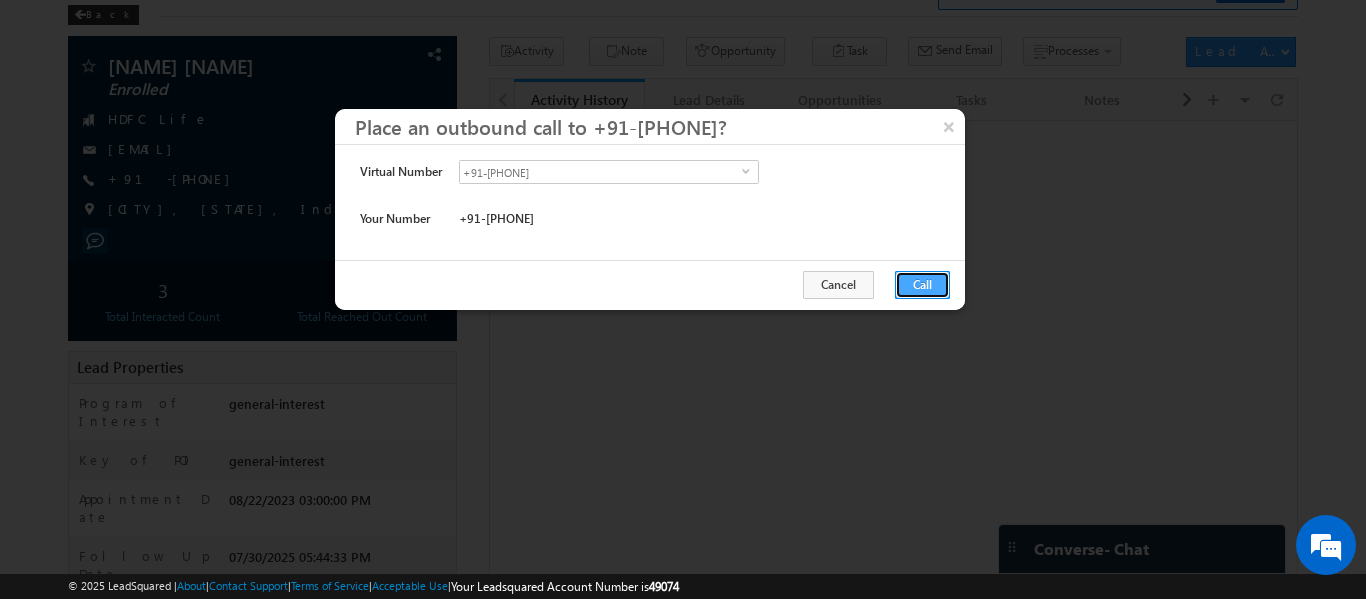 click on "Call" at bounding box center (922, 285) 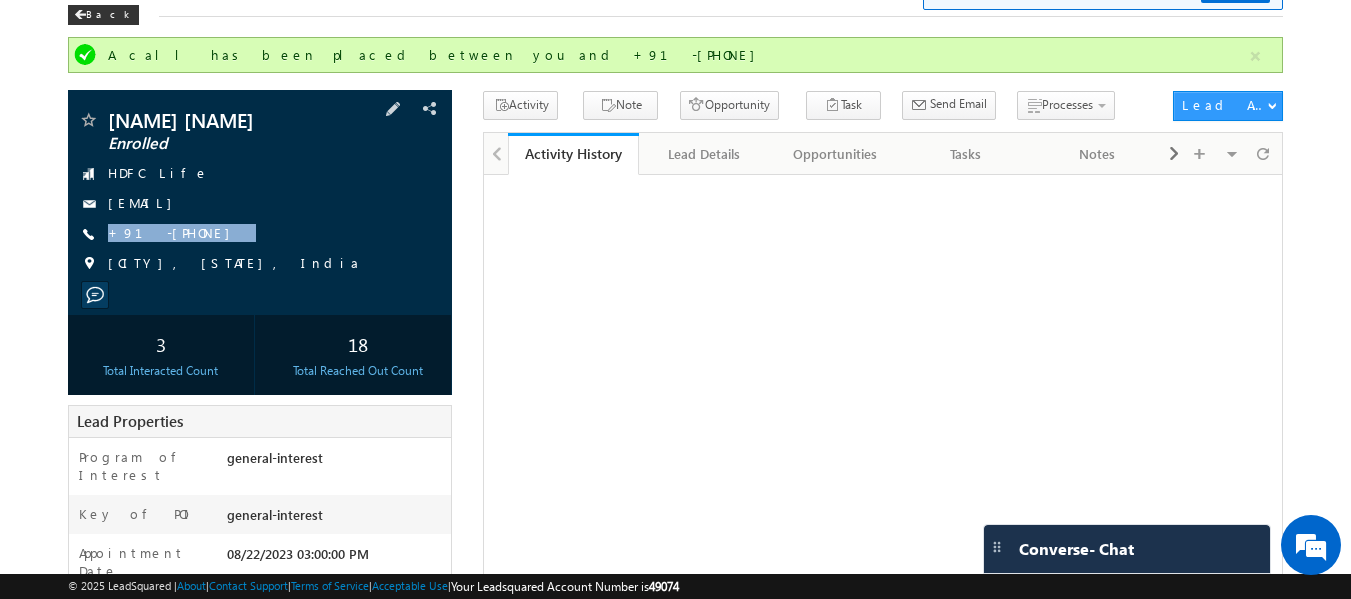 drag, startPoint x: 261, startPoint y: 236, endPoint x: 220, endPoint y: 250, distance: 43.32436 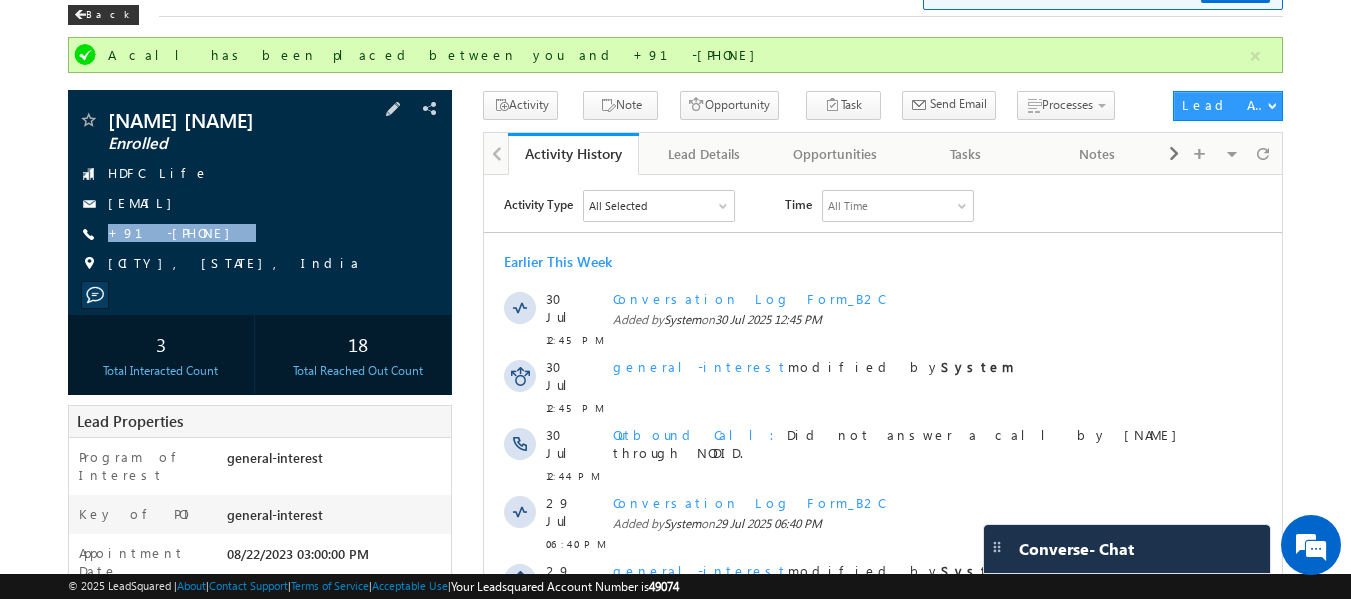 scroll, scrollTop: 0, scrollLeft: 0, axis: both 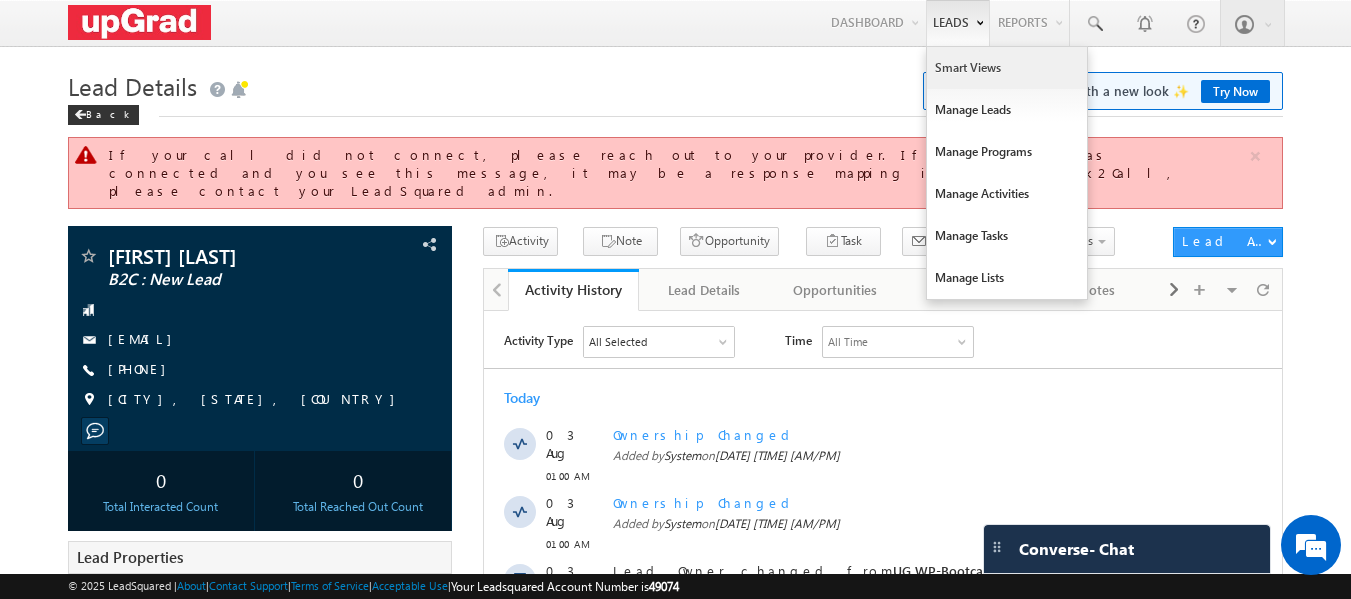 click on "Smart Views" at bounding box center [1007, 68] 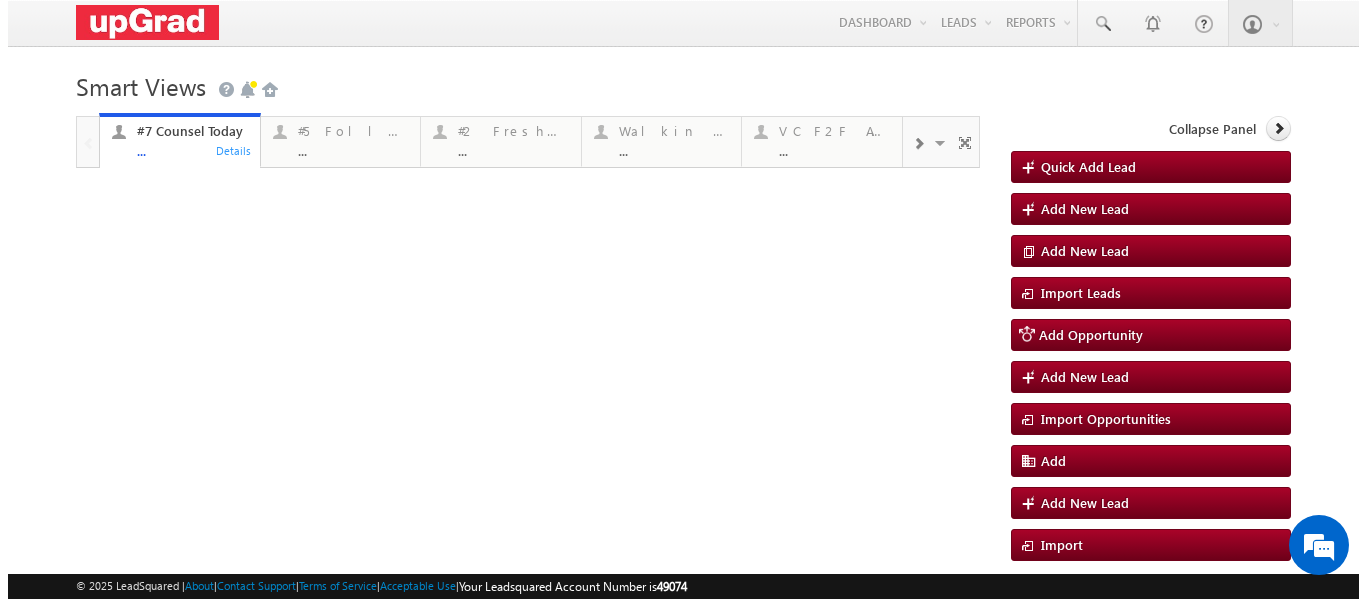 scroll, scrollTop: 0, scrollLeft: 0, axis: both 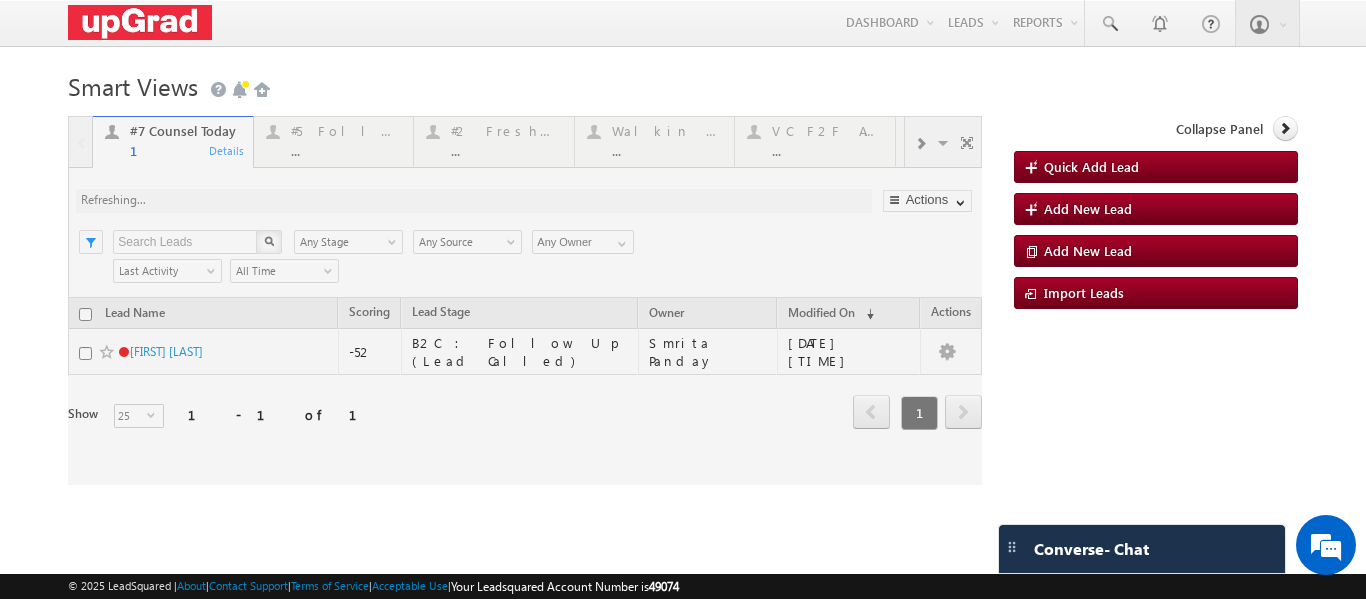 click at bounding box center [525, 300] 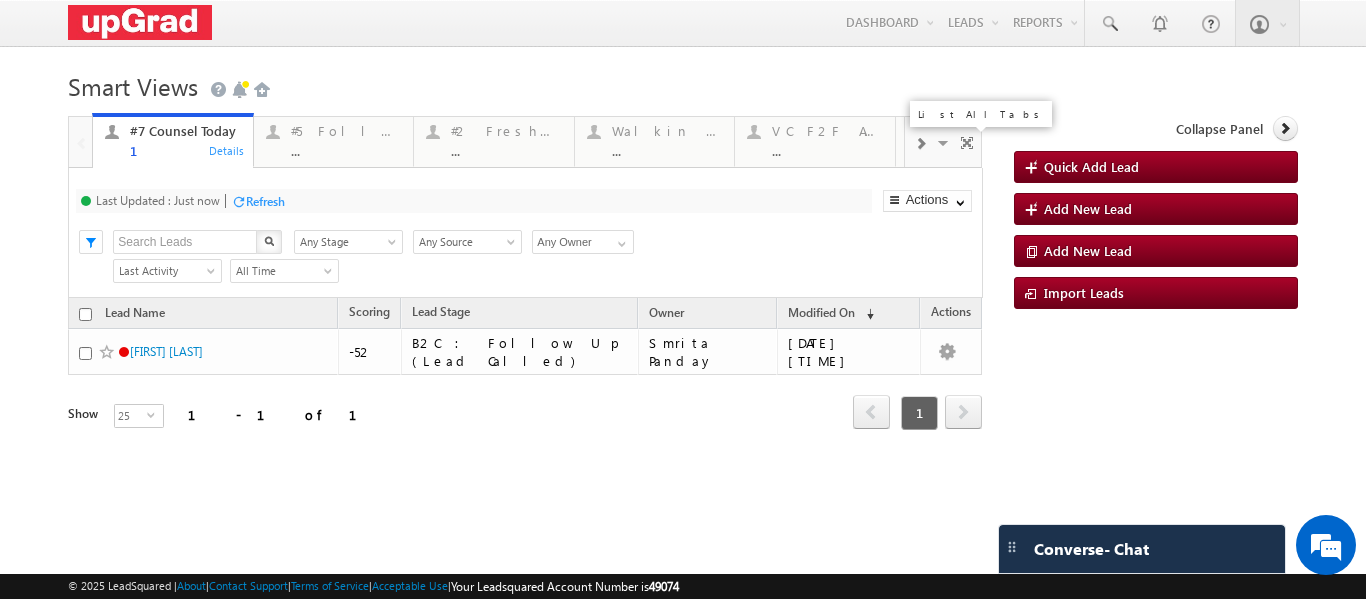 click at bounding box center [945, 146] 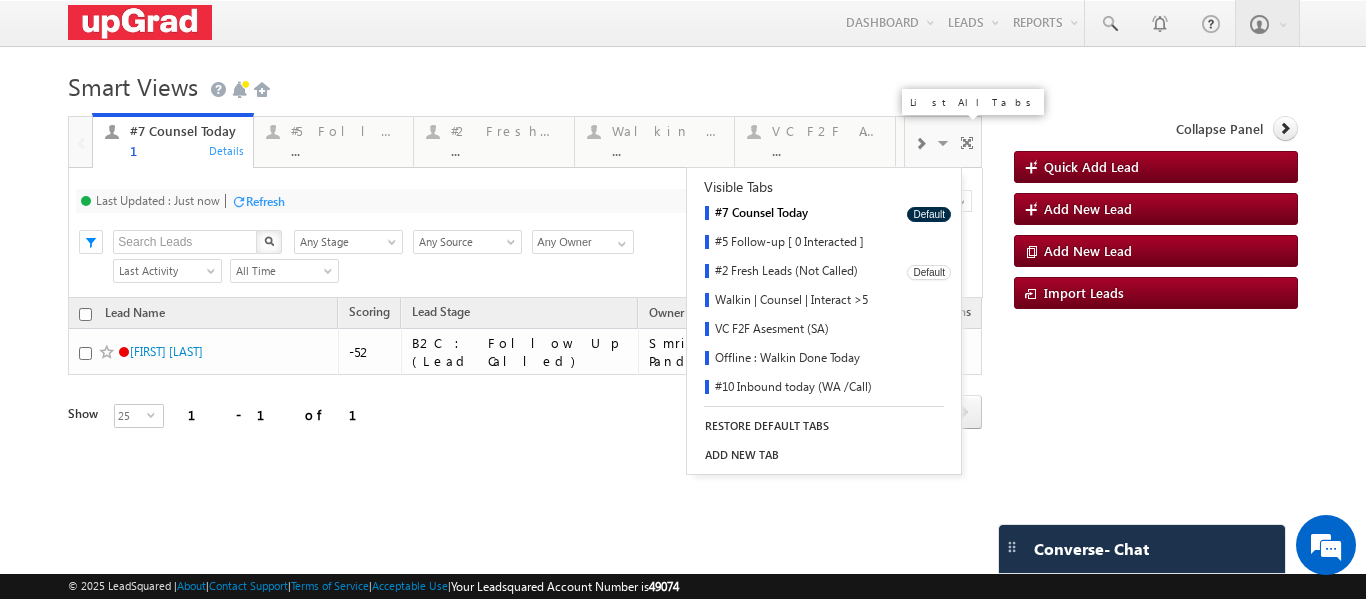 scroll, scrollTop: 0, scrollLeft: 0, axis: both 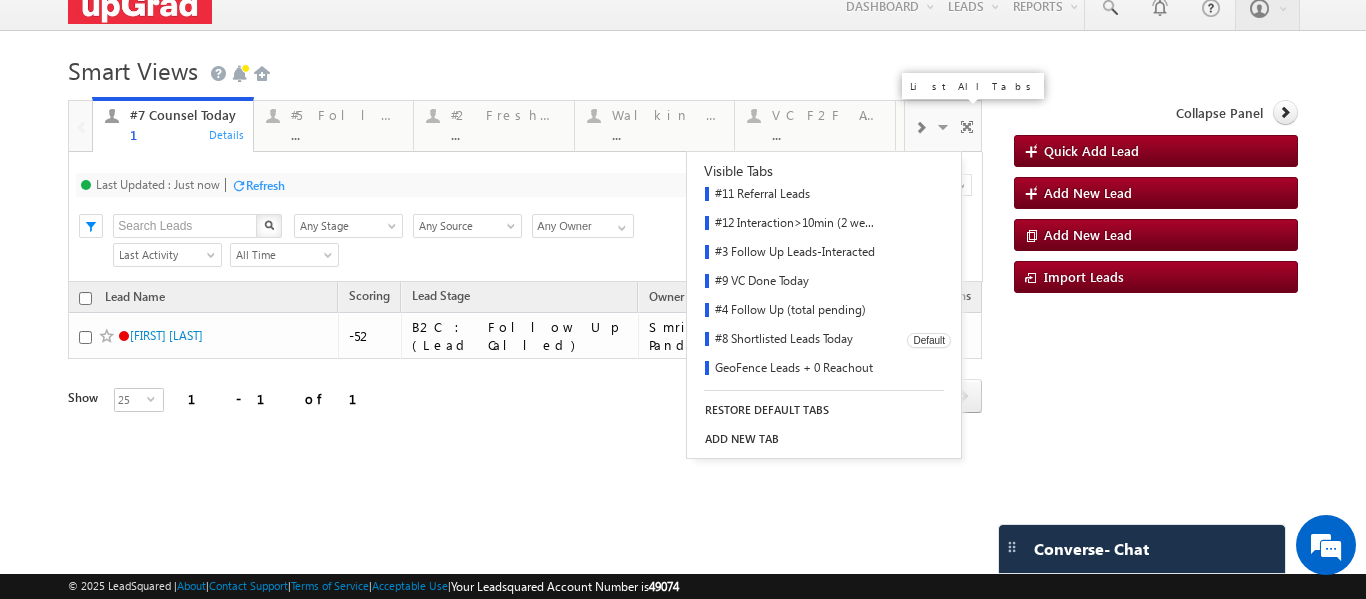 click on "#8 Shortlisted Leads Today" at bounding box center (790, 340) 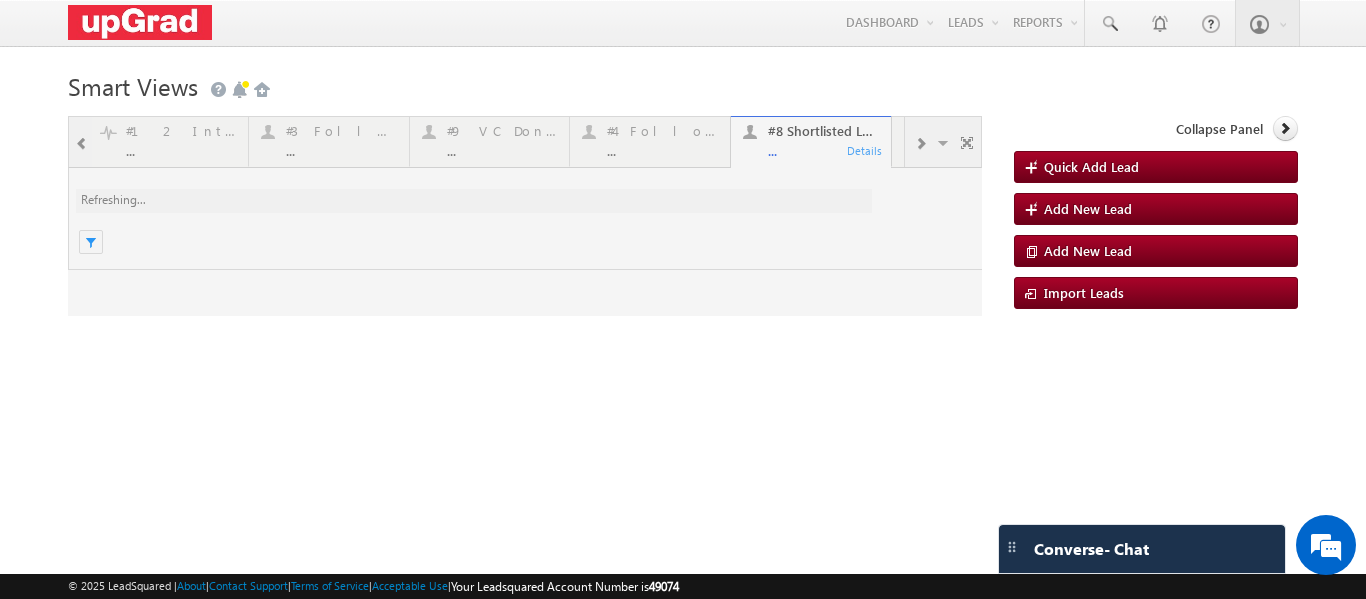 scroll, scrollTop: 0, scrollLeft: 0, axis: both 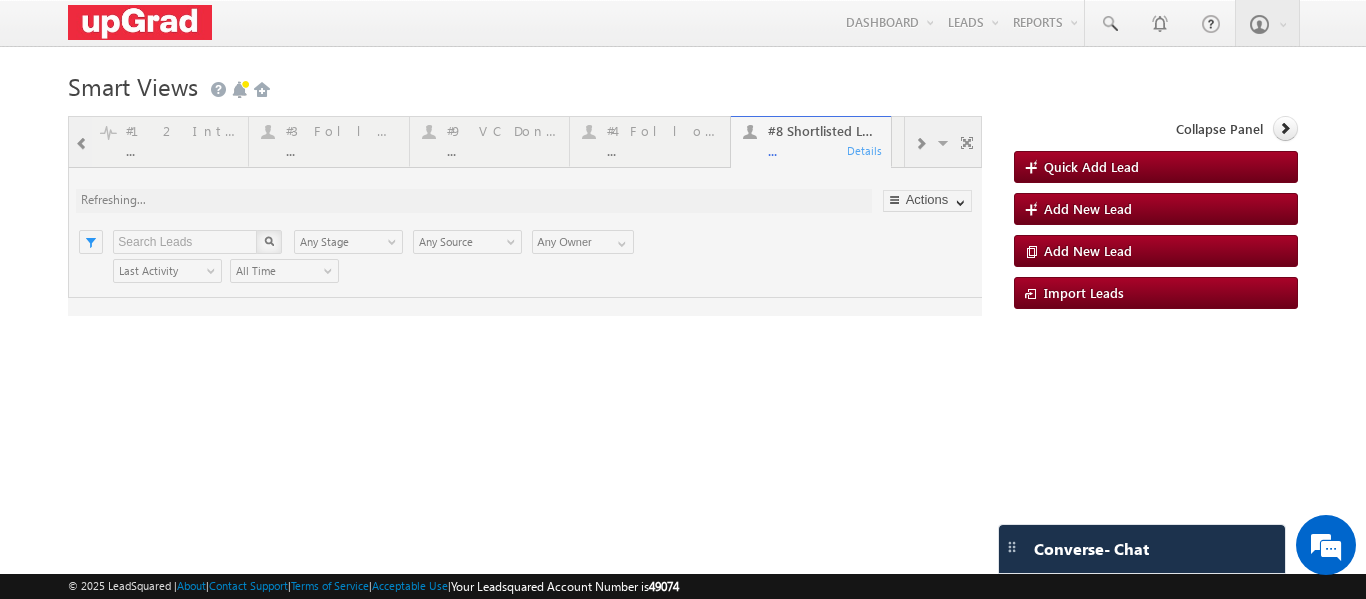 click at bounding box center [525, 216] 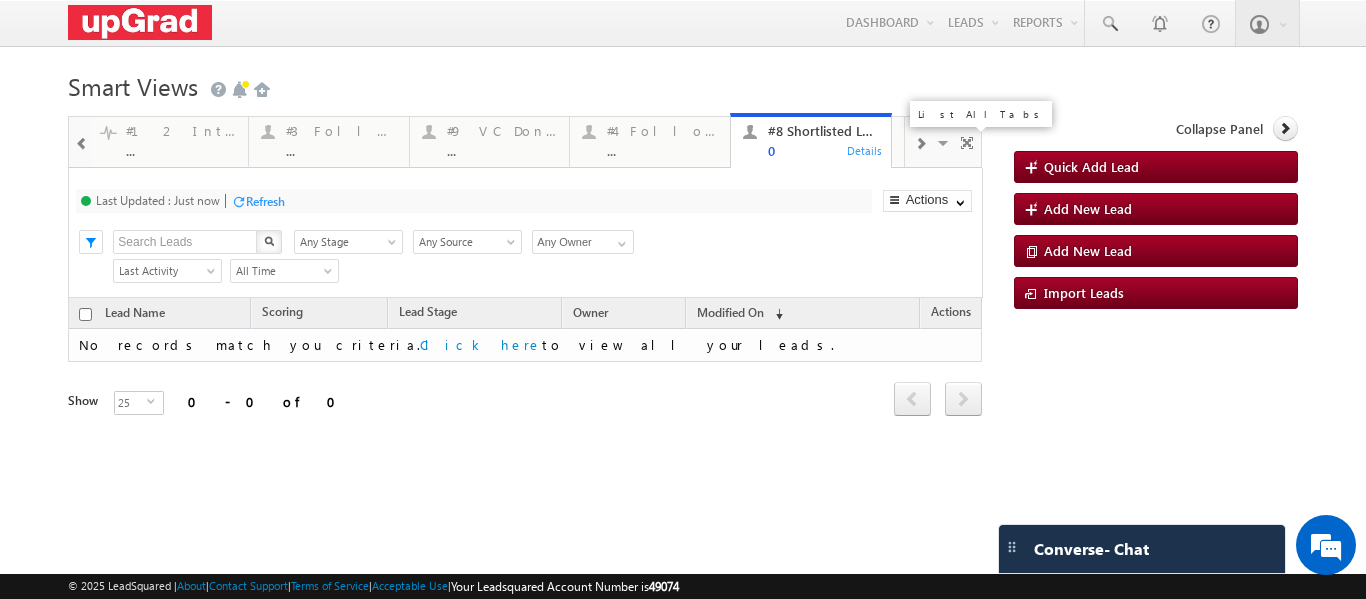 click at bounding box center (945, 146) 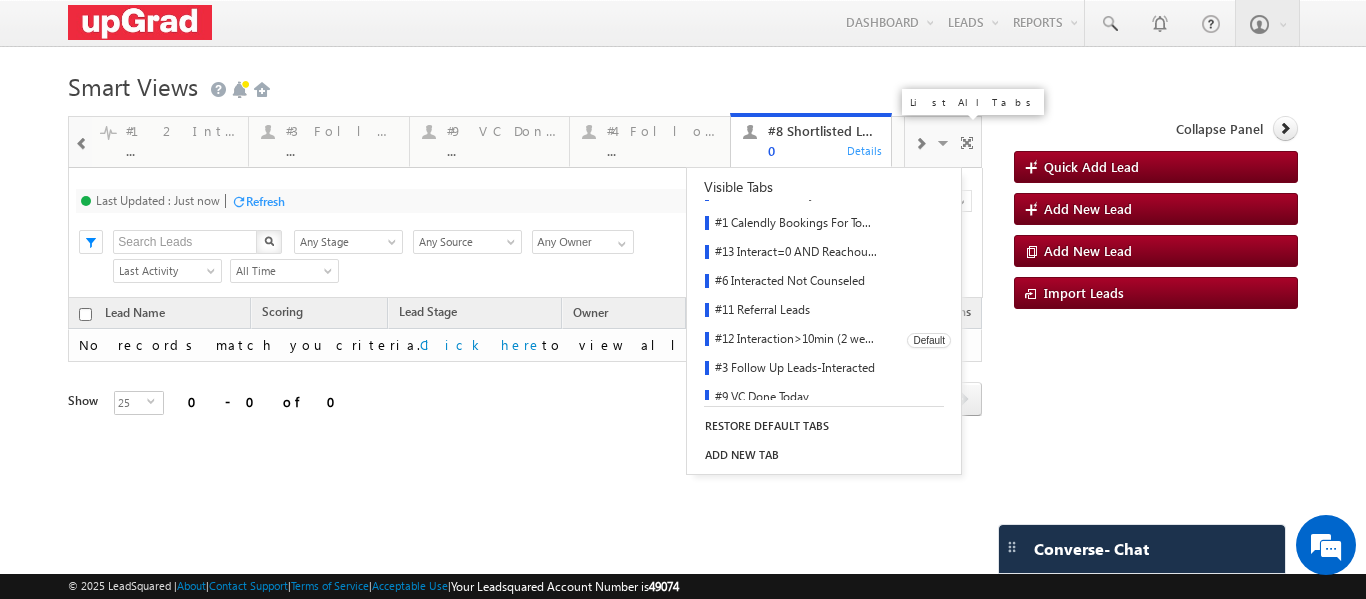 scroll, scrollTop: 93, scrollLeft: 0, axis: vertical 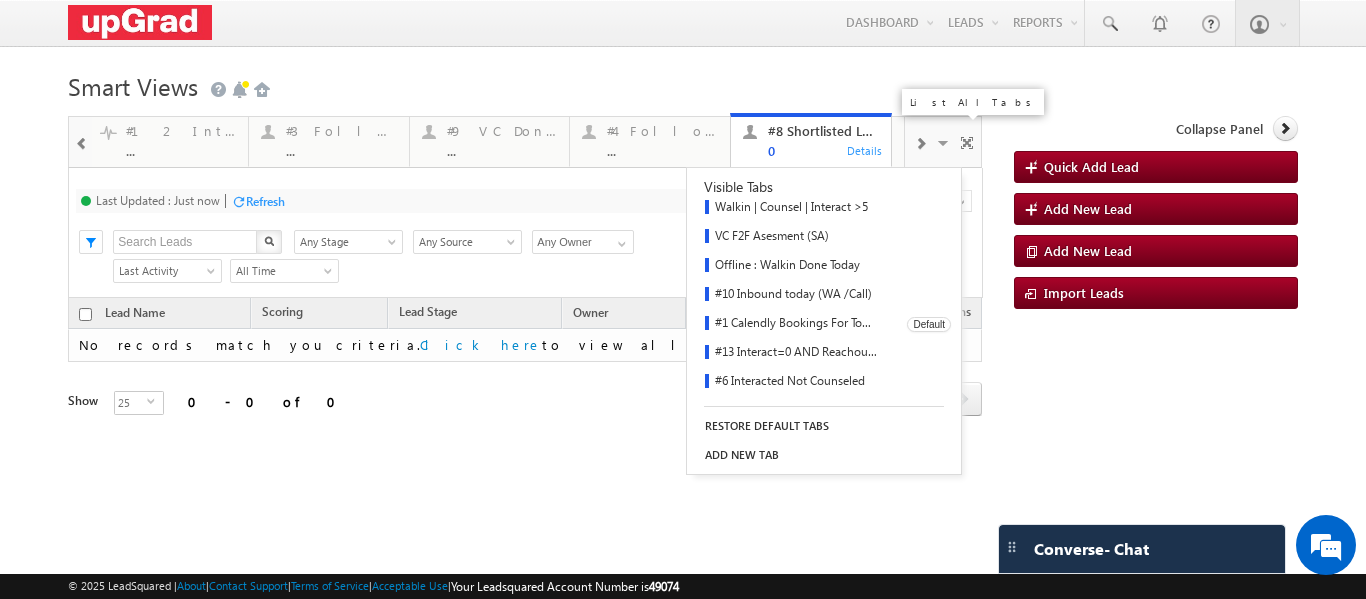 click on "#1 Calendly Bookings For Today" at bounding box center (790, 324) 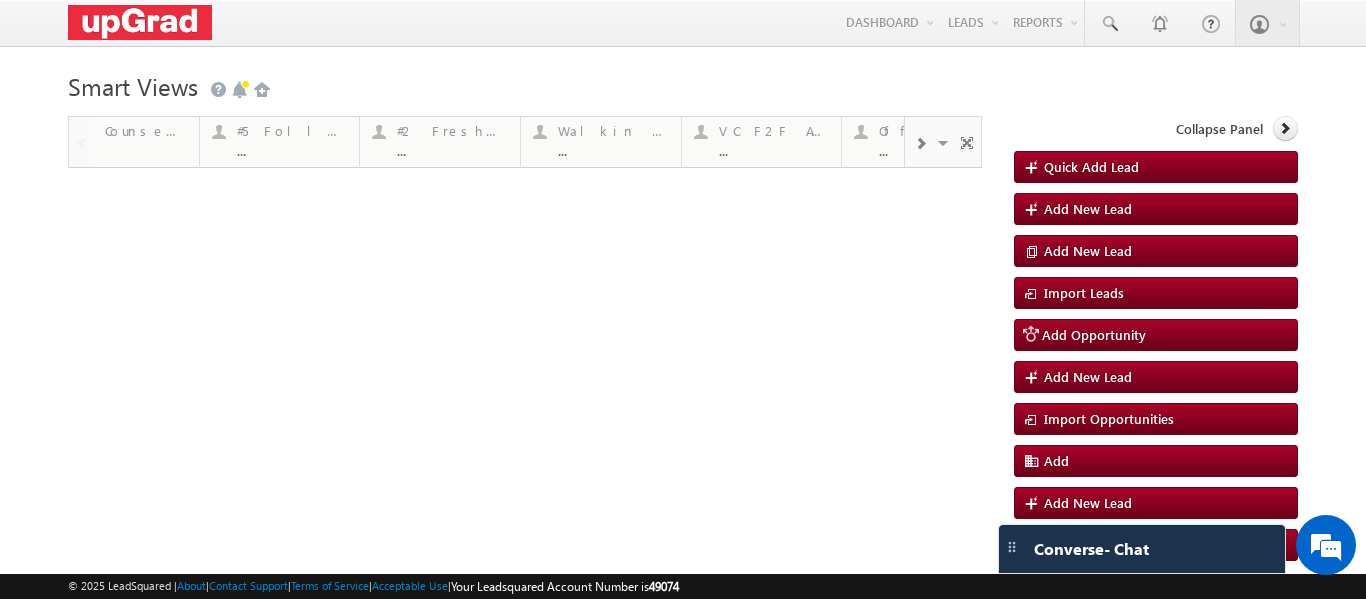 scroll, scrollTop: 0, scrollLeft: 0, axis: both 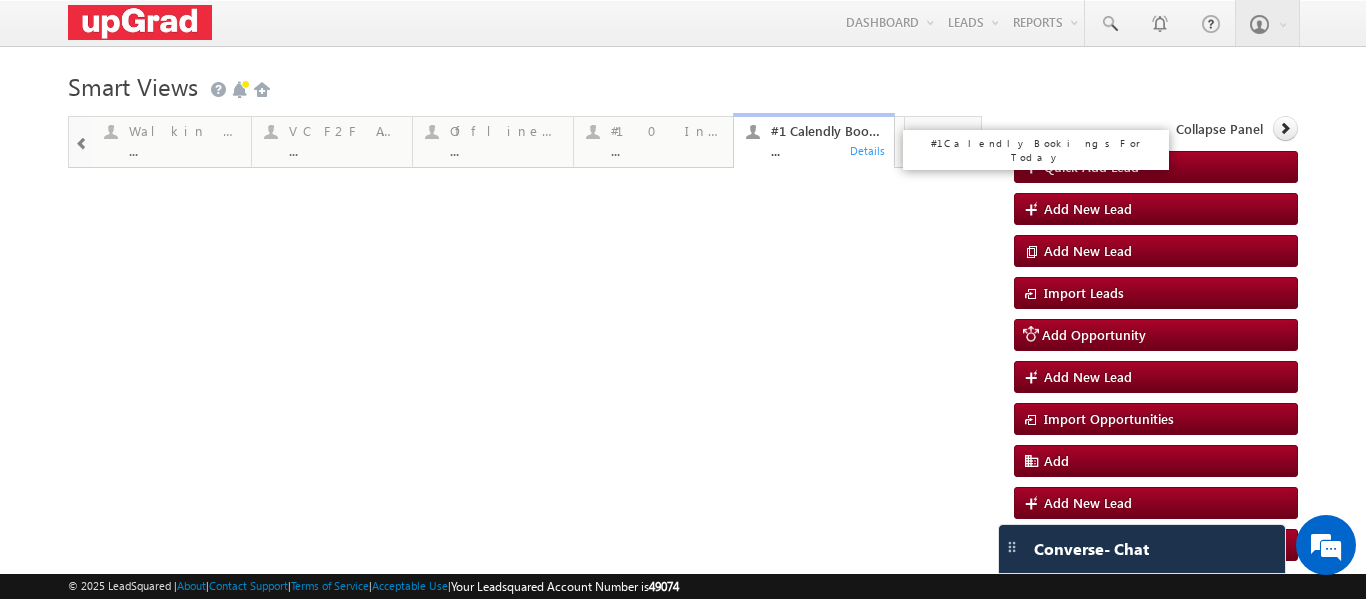 click on "..." at bounding box center (826, 150) 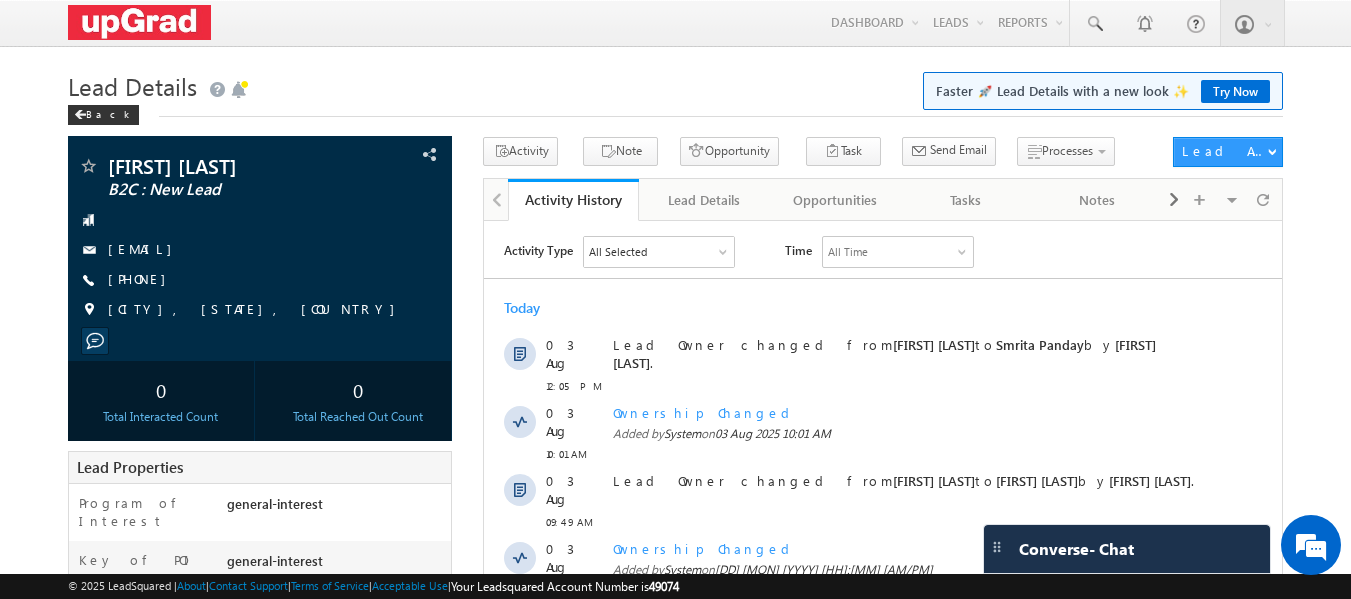 scroll, scrollTop: 0, scrollLeft: 0, axis: both 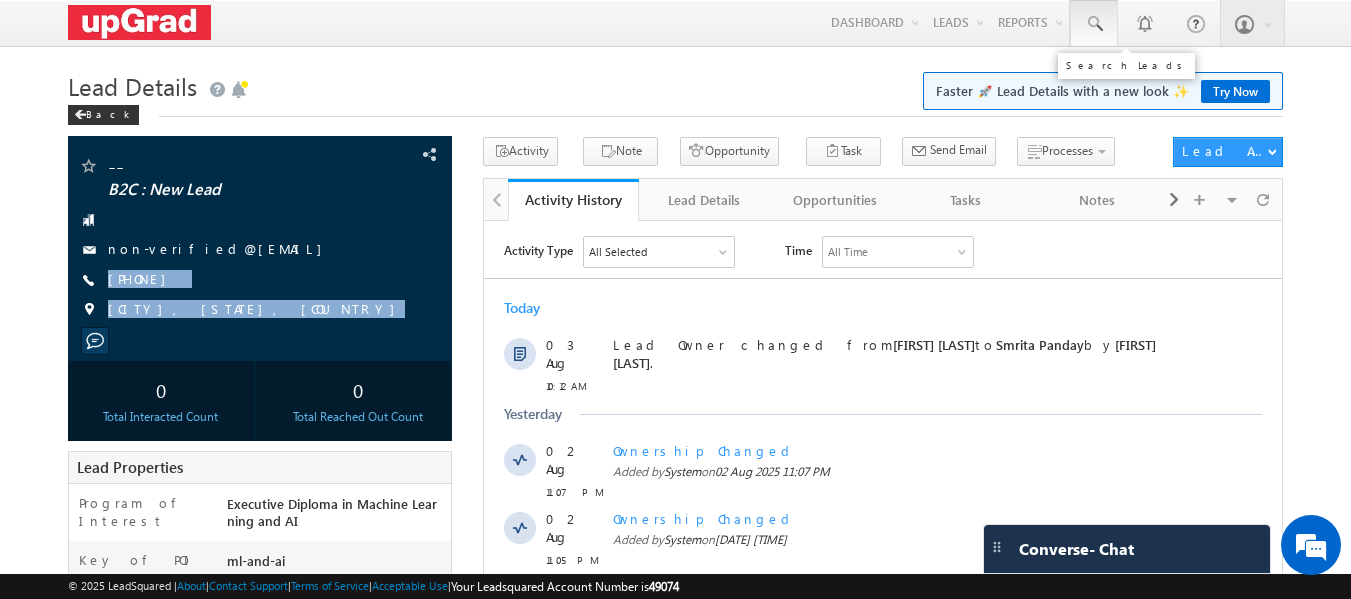 click at bounding box center [1094, 24] 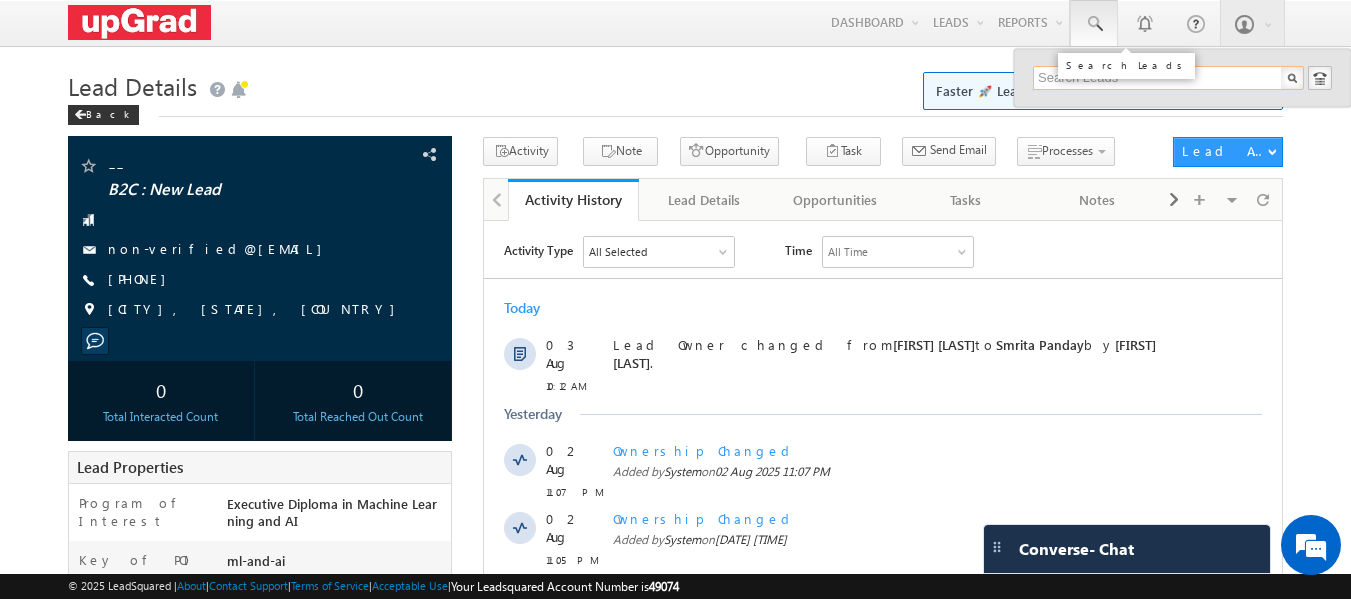 paste on "V.inaymadara727@gmail.com" 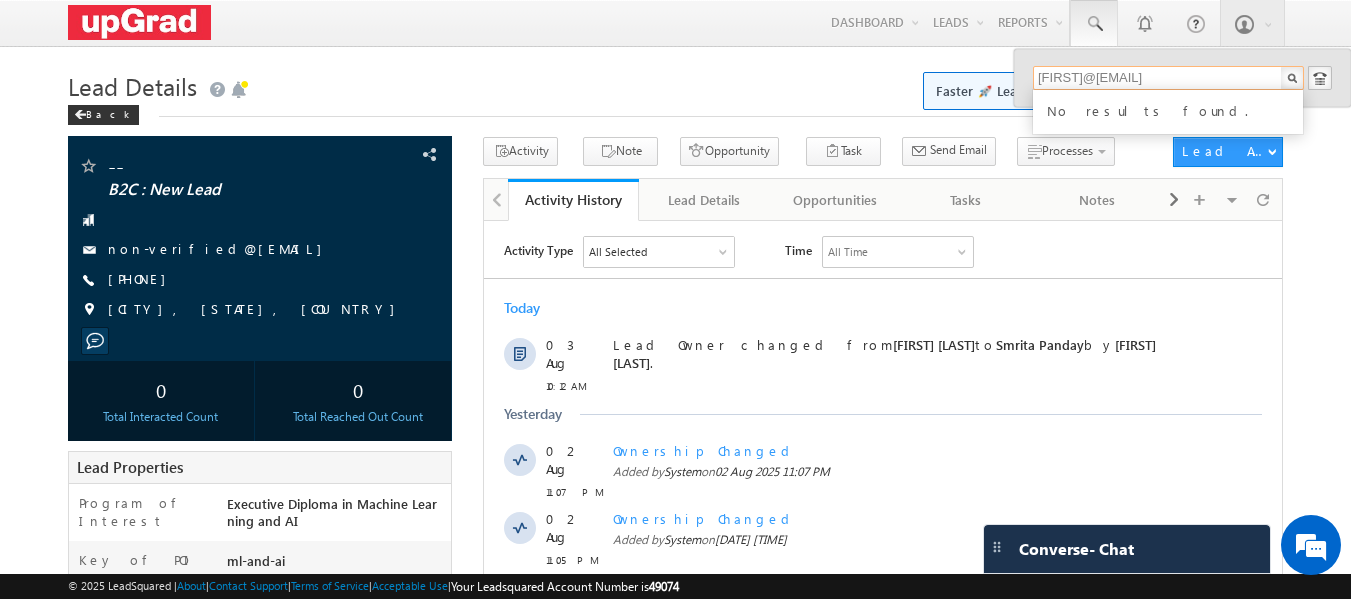type on "V.inaymadara727@gmail.com" 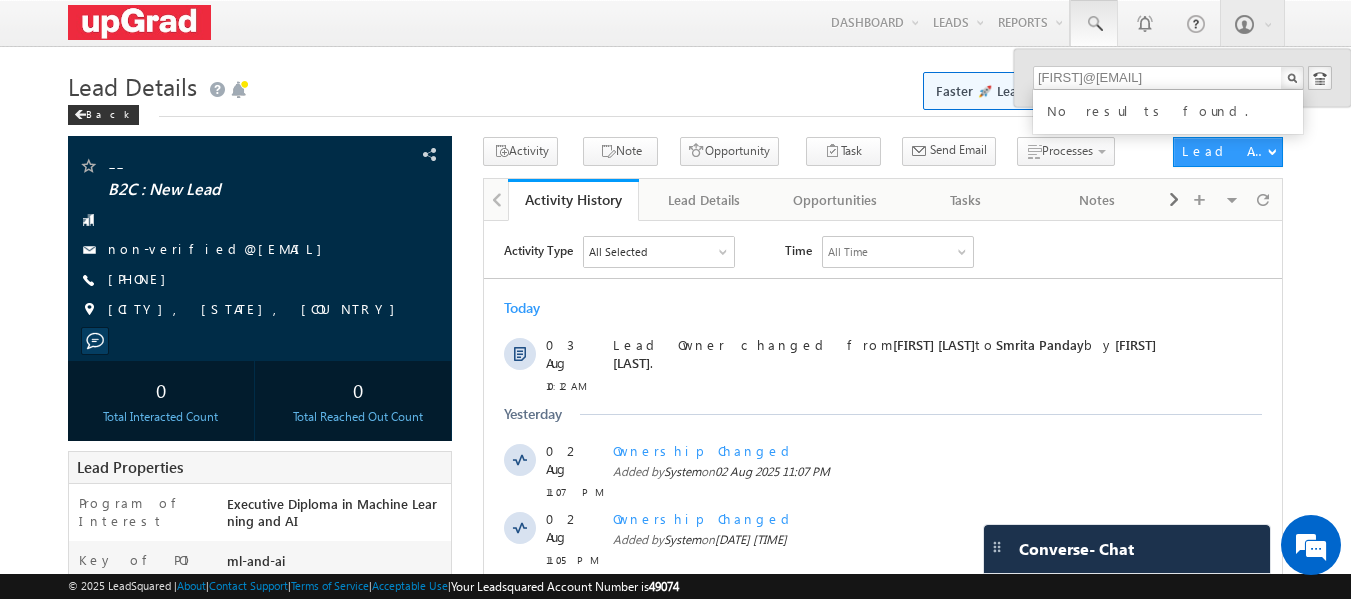 click on "No results found." at bounding box center [1177, 109] 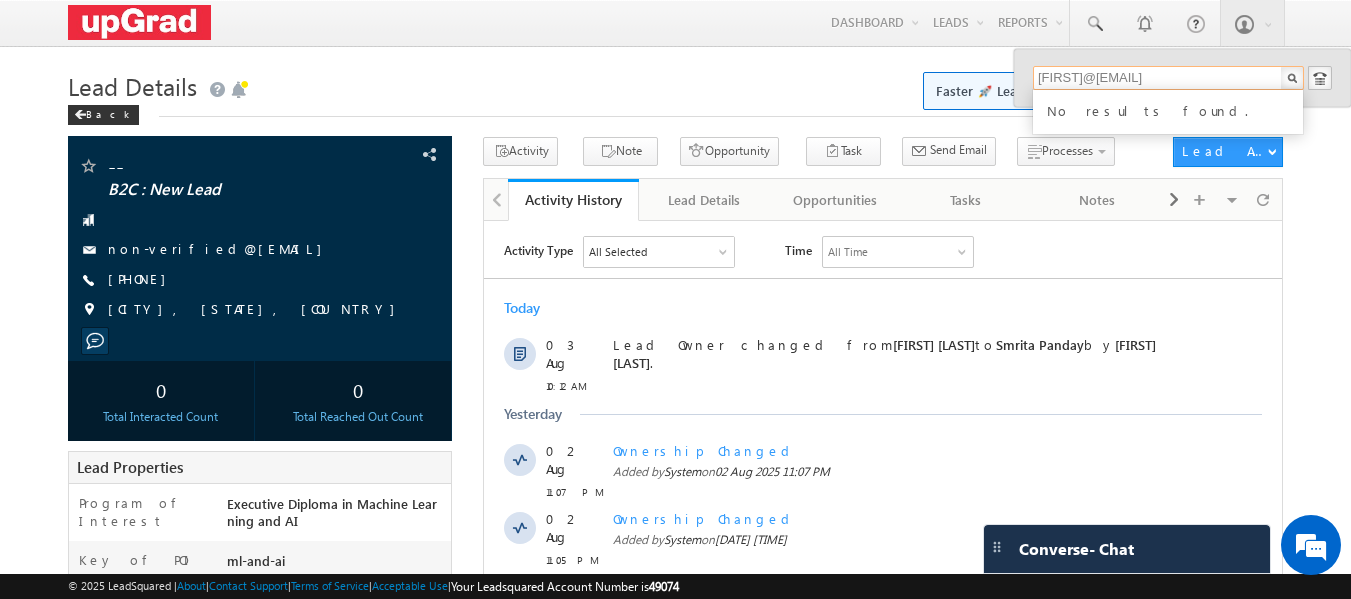 click on "V.inaymadara727@gmail.com" at bounding box center (1168, 78) 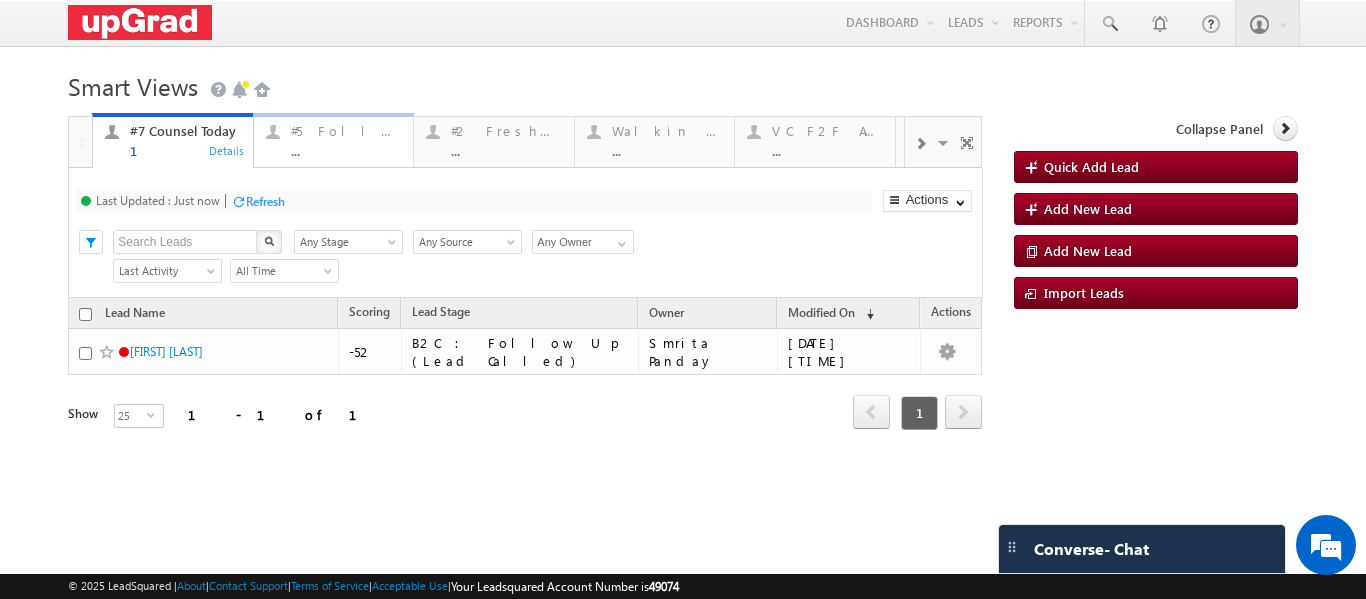 scroll, scrollTop: 0, scrollLeft: 0, axis: both 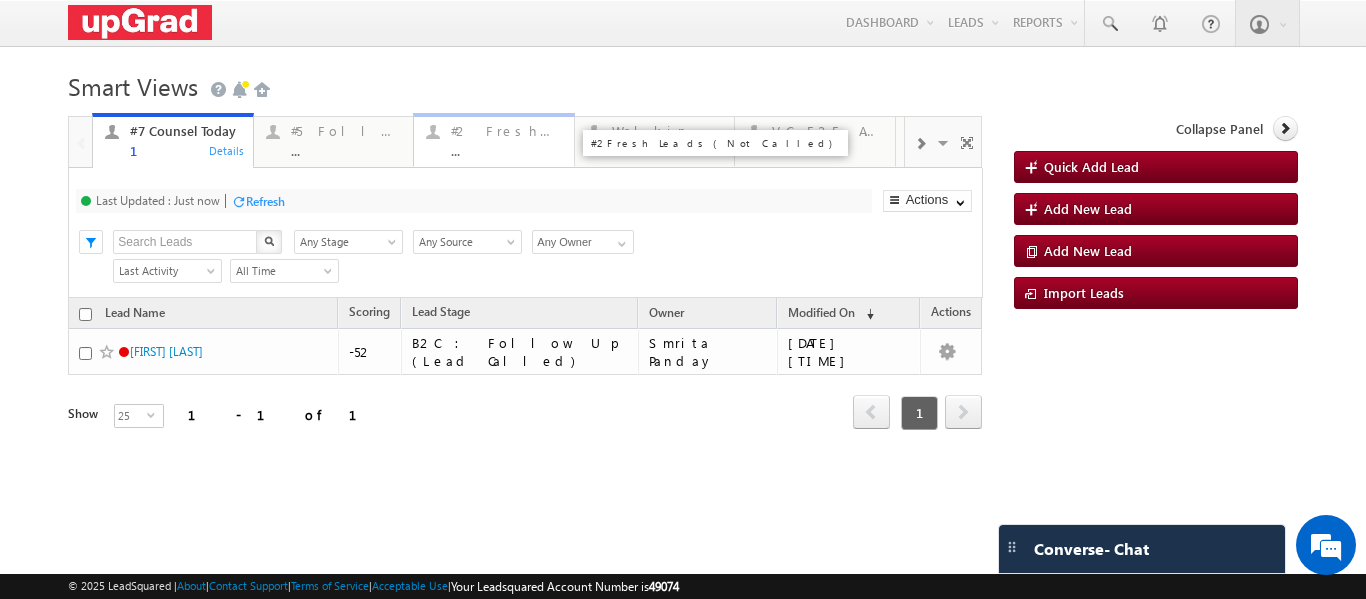 click on "..." at bounding box center [506, 150] 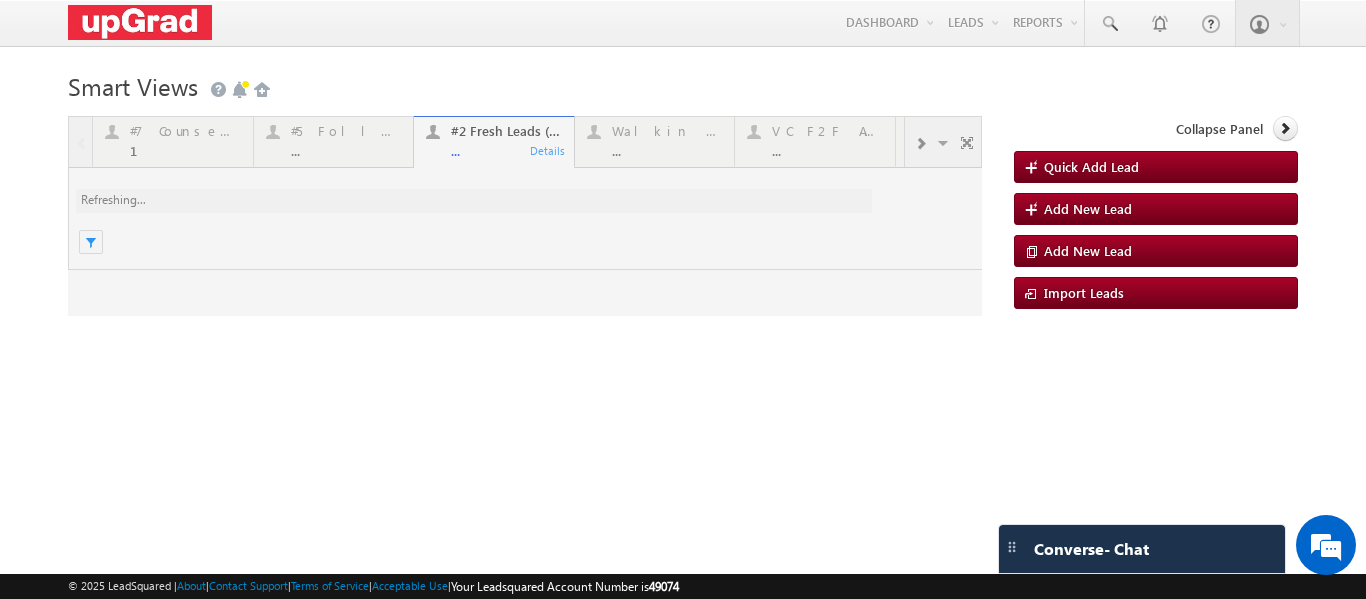 scroll, scrollTop: 0, scrollLeft: 0, axis: both 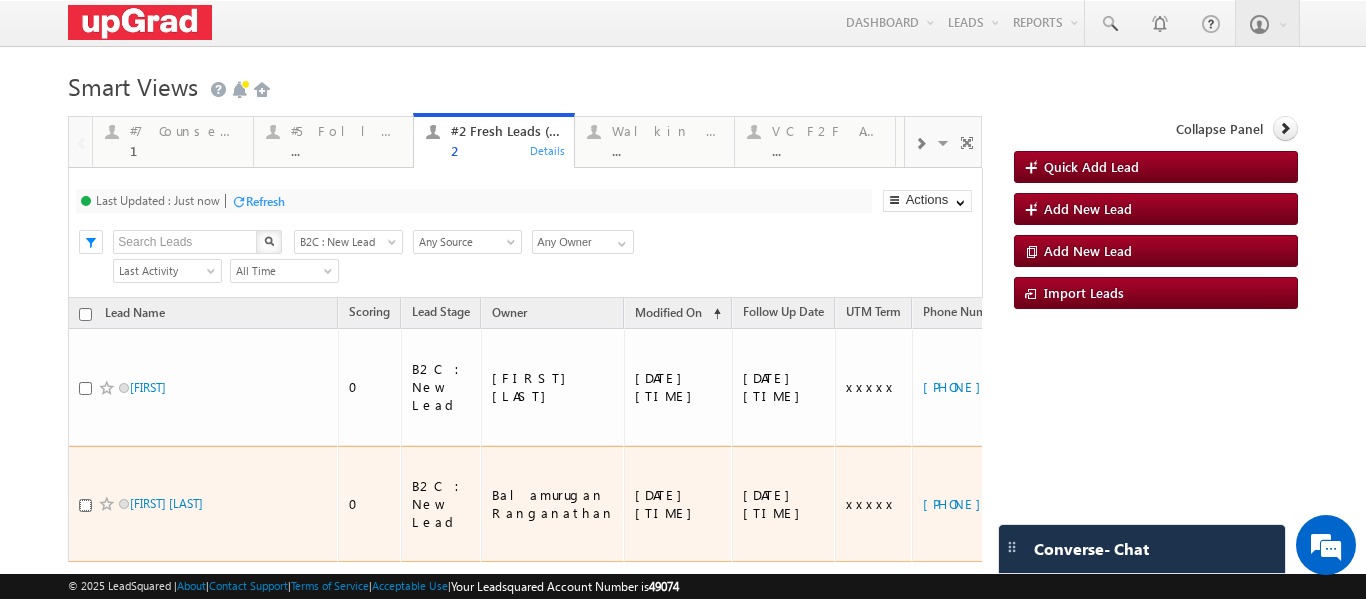click at bounding box center (85, 505) 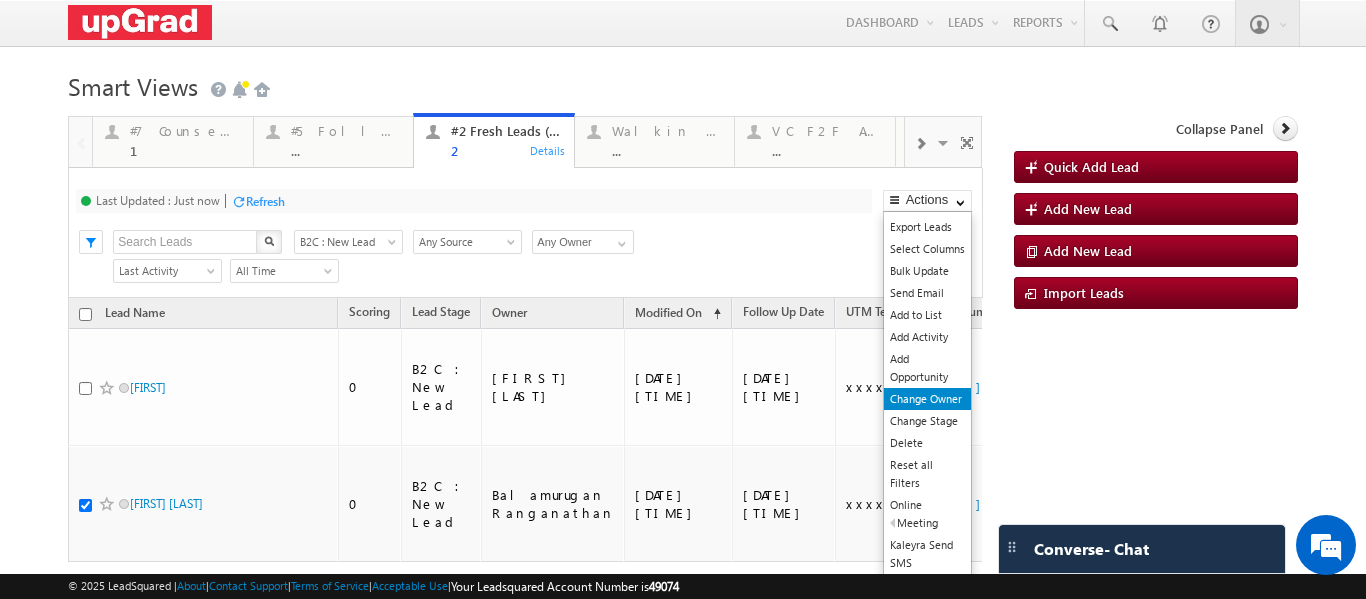 click on "Change Owner" at bounding box center (927, 399) 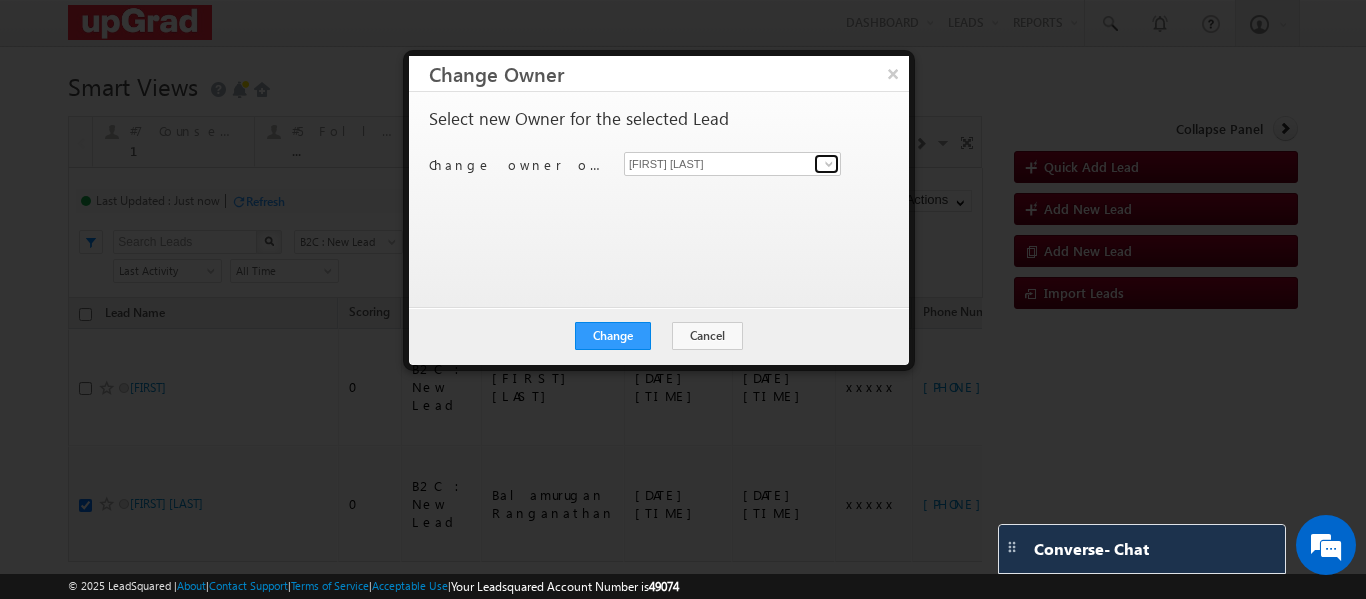 click at bounding box center [829, 164] 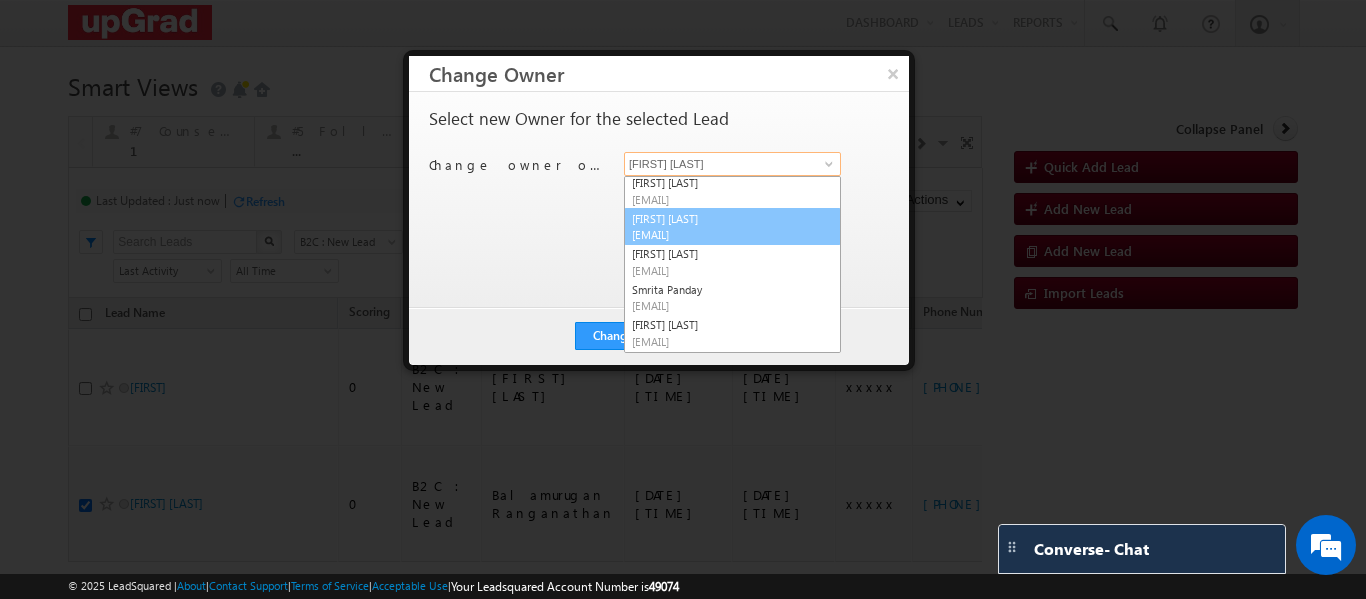 scroll, scrollTop: 73, scrollLeft: 0, axis: vertical 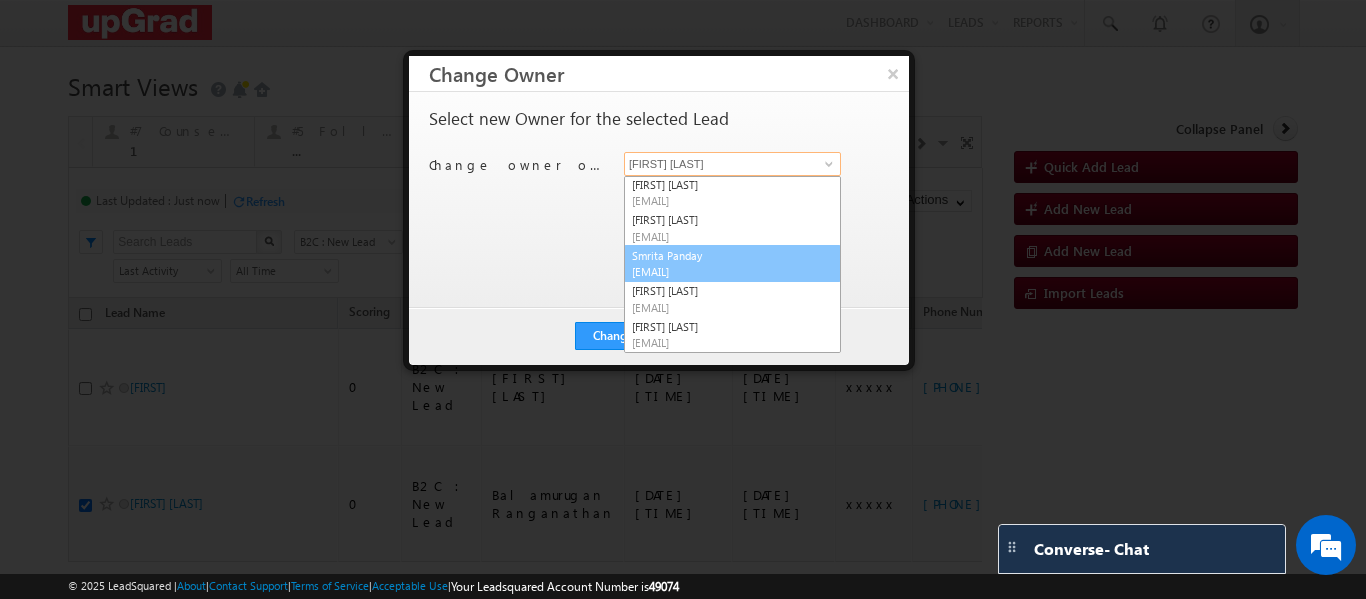 click on "Smrita Panday   smrita.panday@upgrad.com" at bounding box center [732, 264] 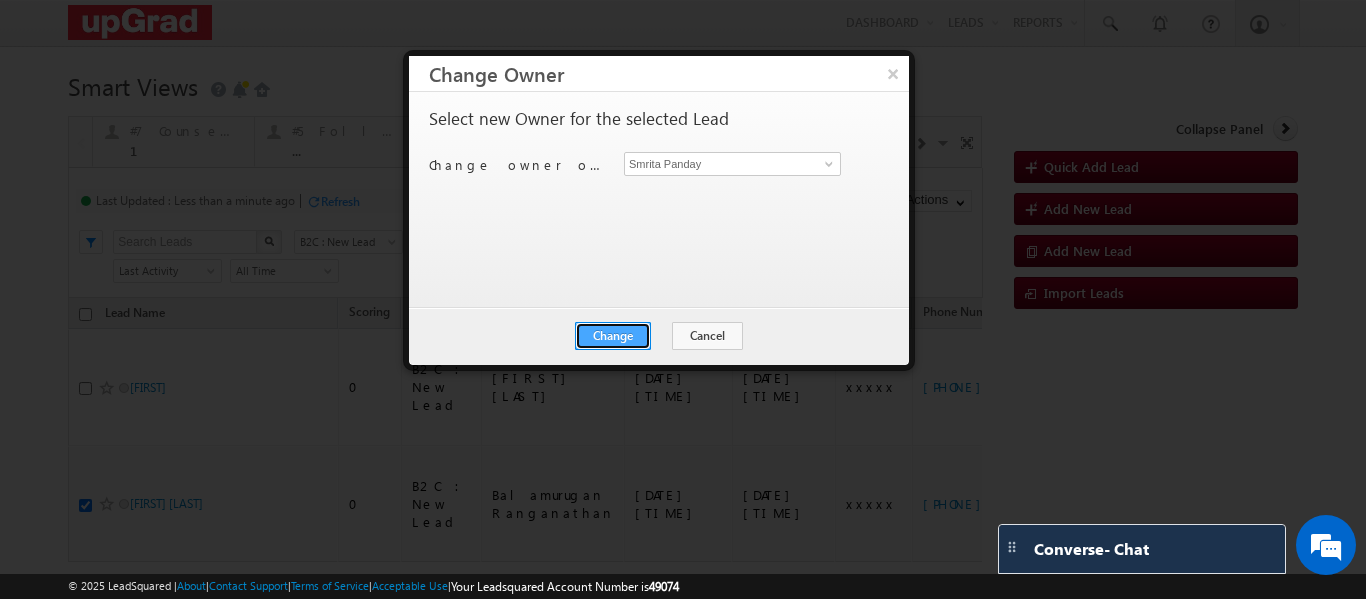 click on "Change" at bounding box center [613, 336] 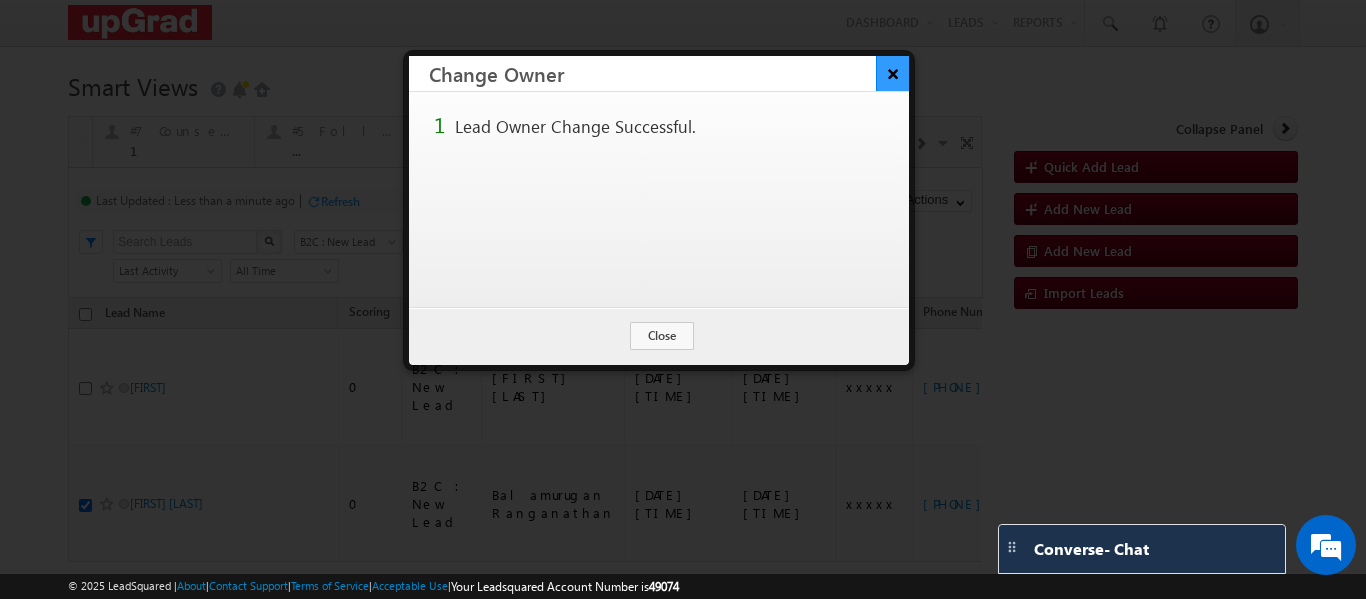 click on "×" at bounding box center (892, 73) 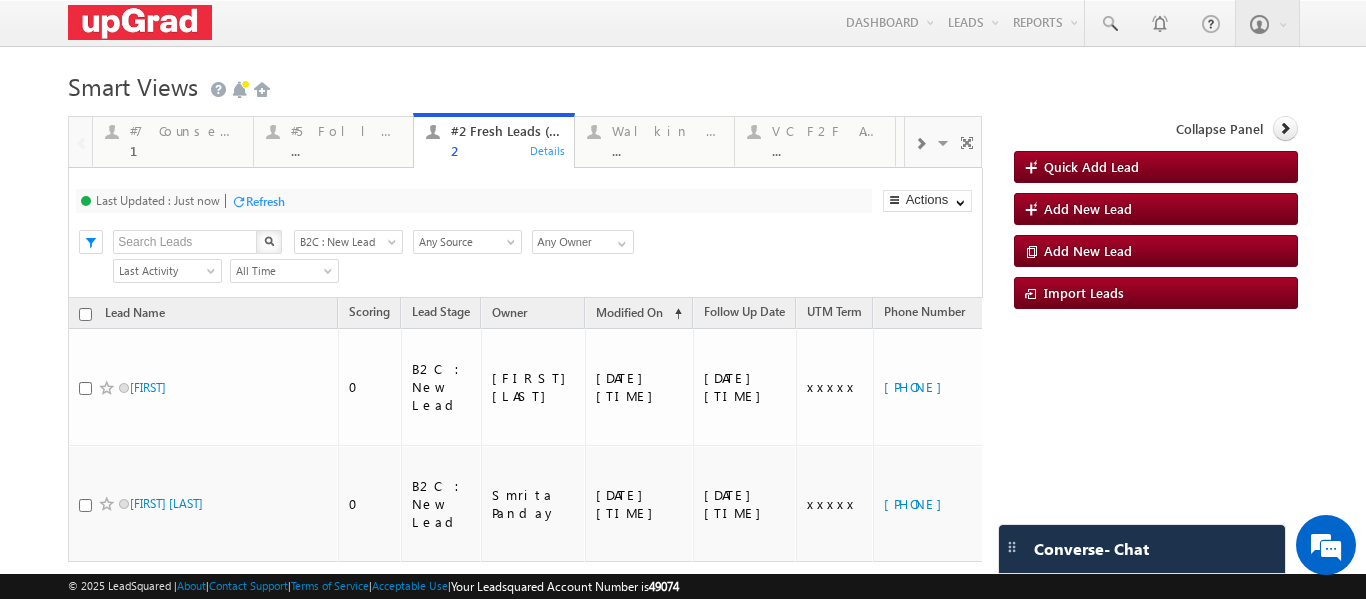 click at bounding box center [920, 144] 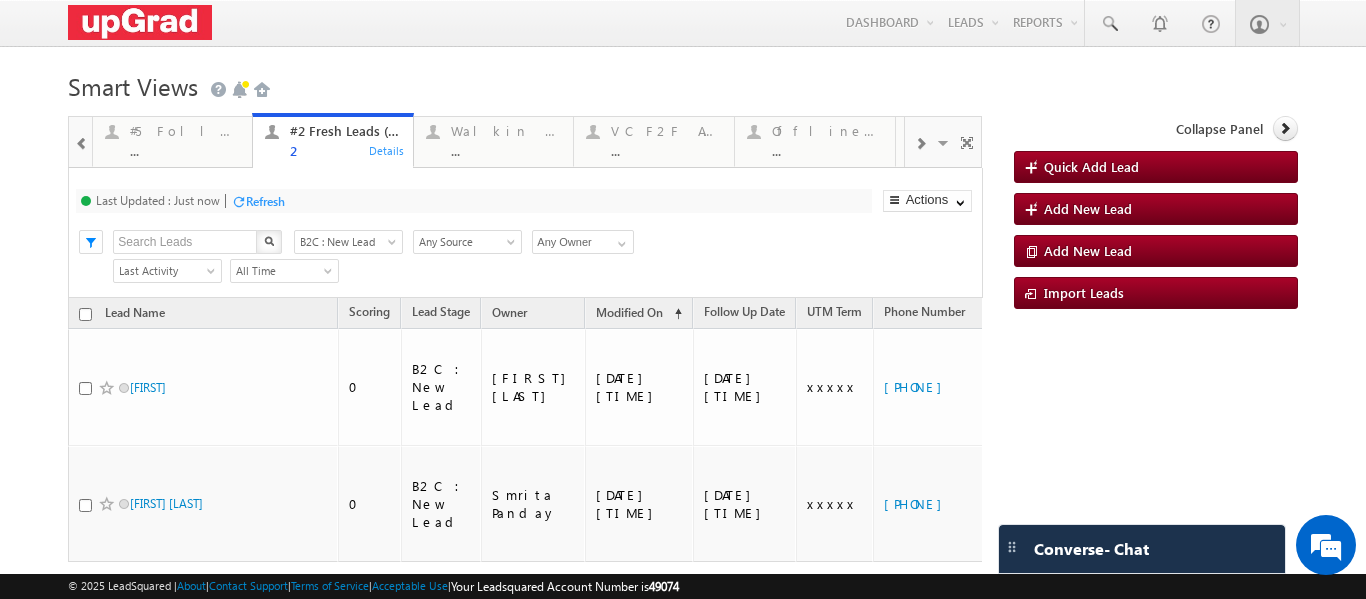 click at bounding box center (920, 144) 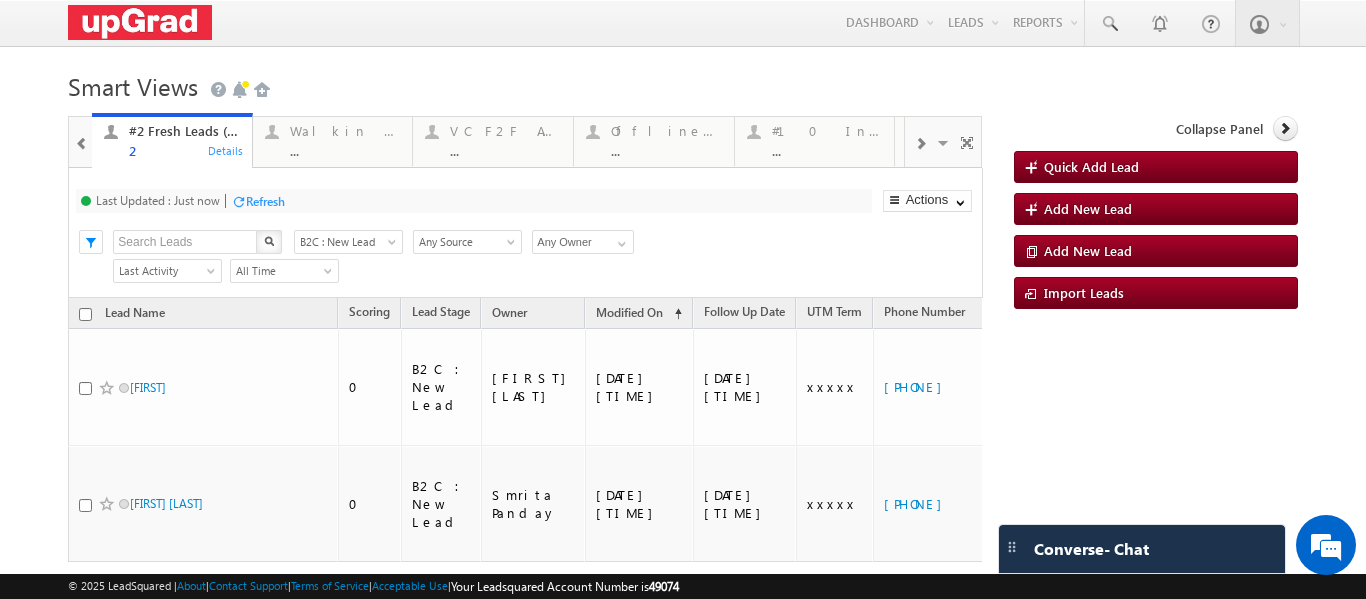 click at bounding box center [920, 144] 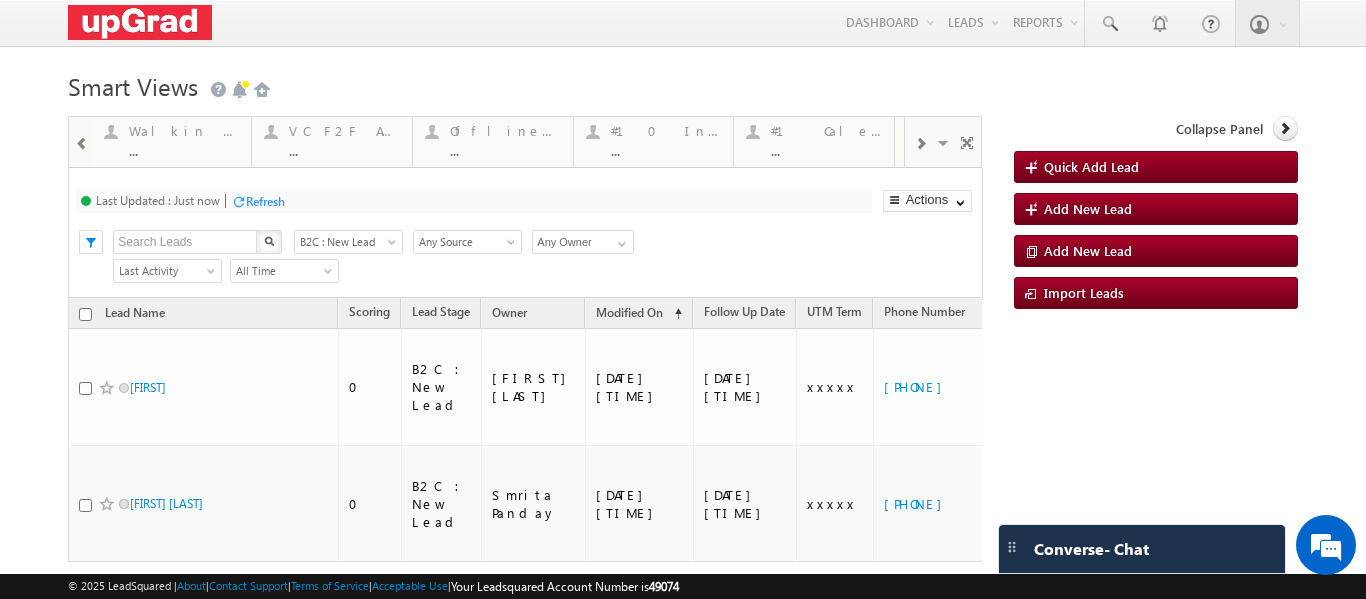 click at bounding box center [920, 144] 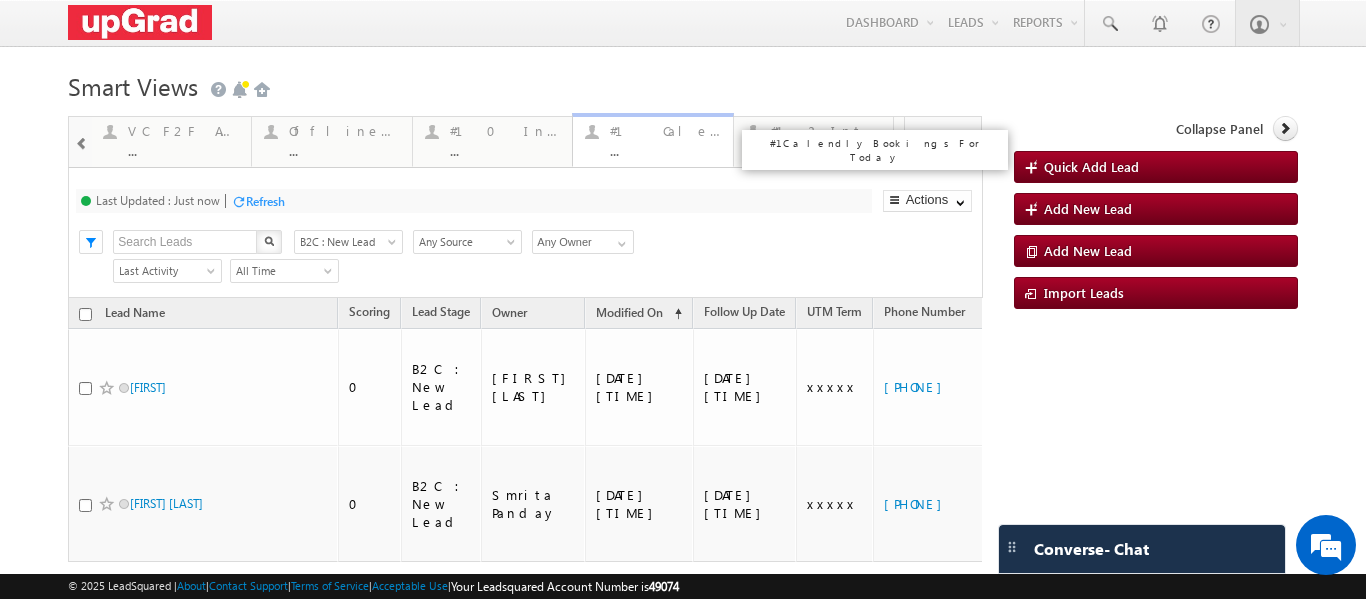 click on "..." at bounding box center (665, 150) 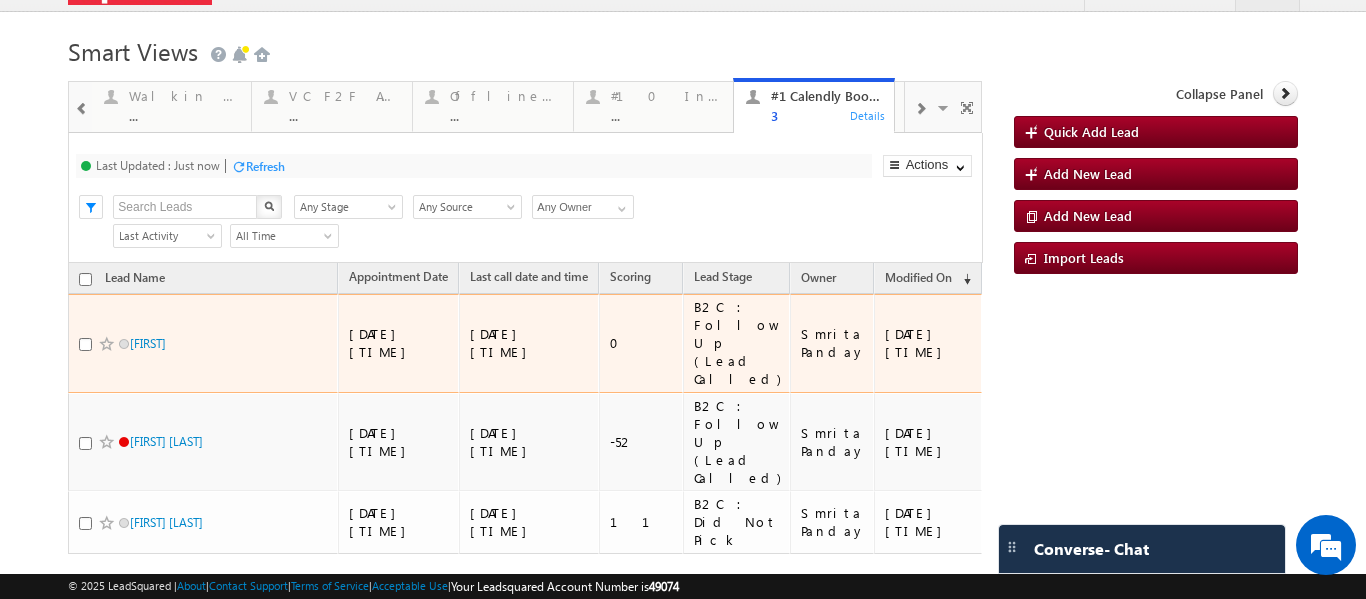 scroll, scrollTop: 0, scrollLeft: 0, axis: both 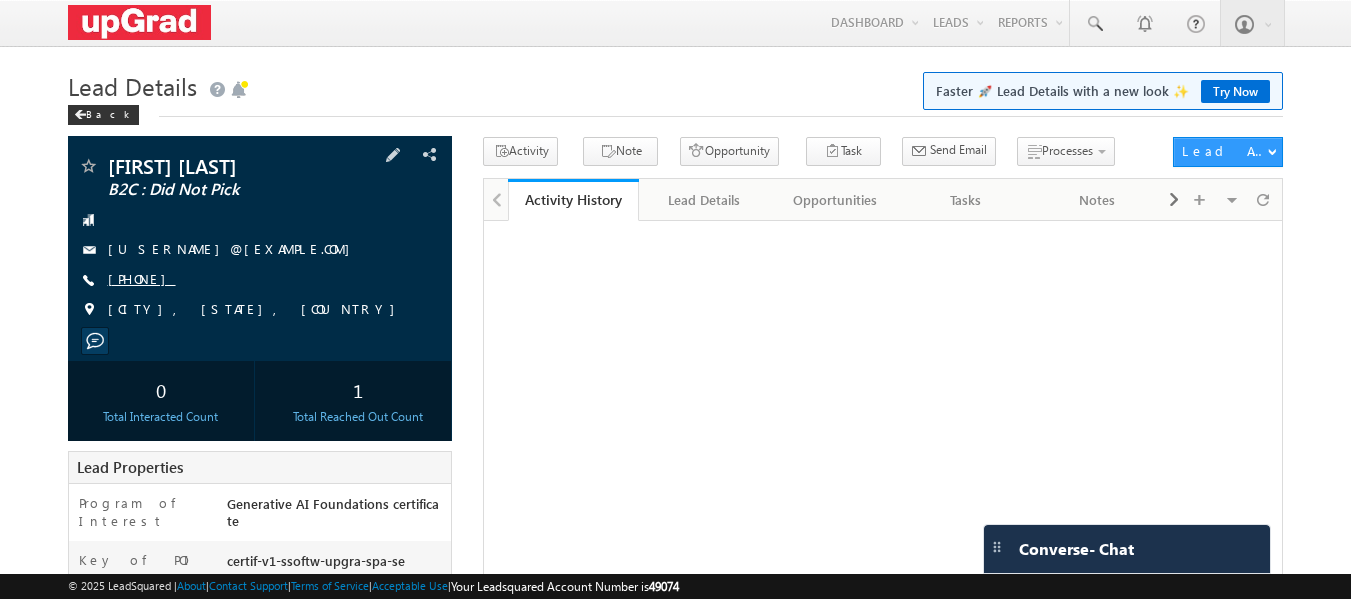 click on "[PHONE]" at bounding box center (142, 278) 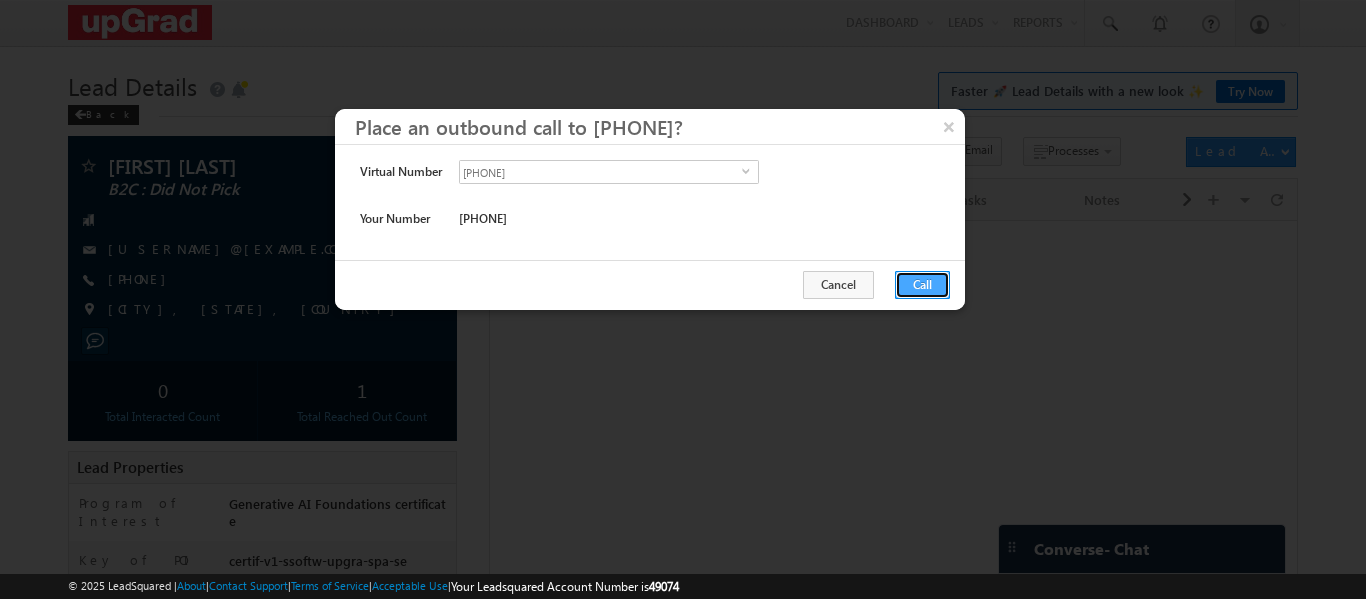 click on "Call" at bounding box center [922, 285] 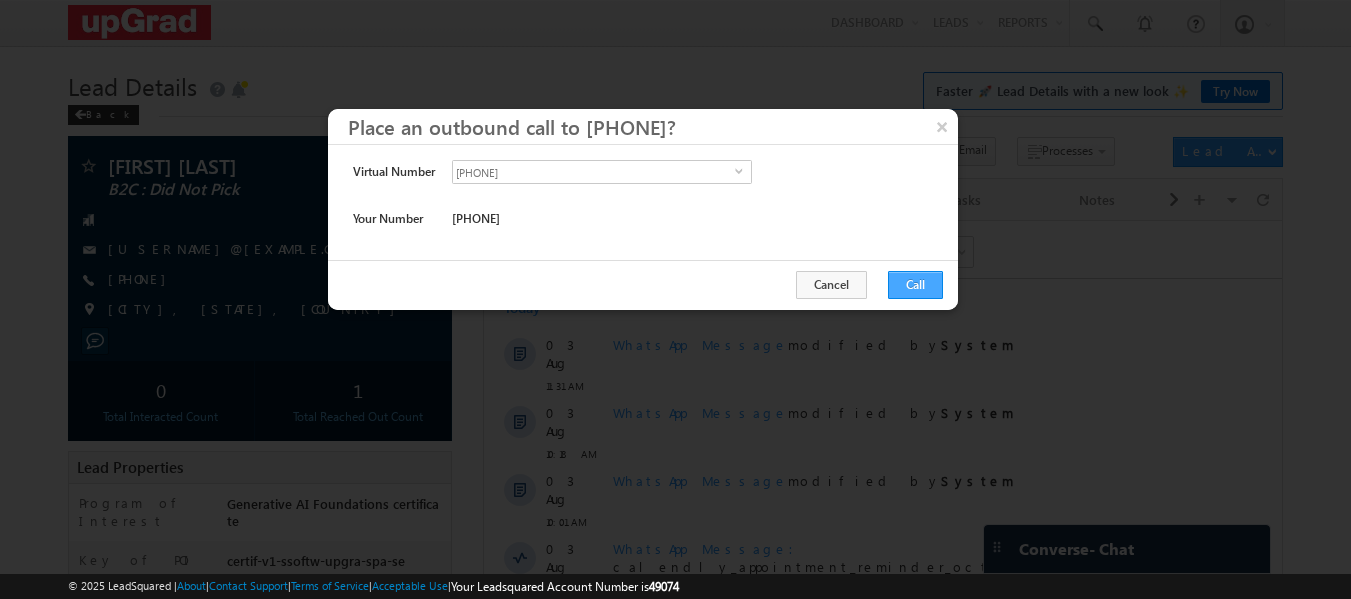 scroll, scrollTop: 0, scrollLeft: 0, axis: both 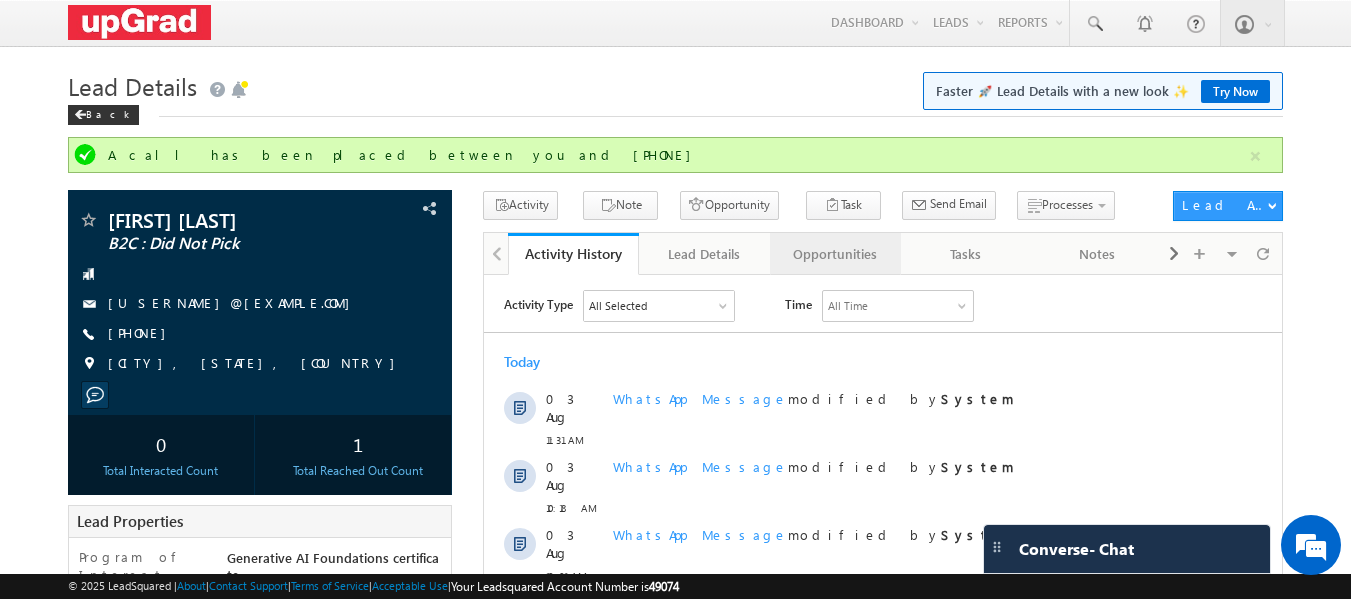 click on "Opportunities" at bounding box center [834, 254] 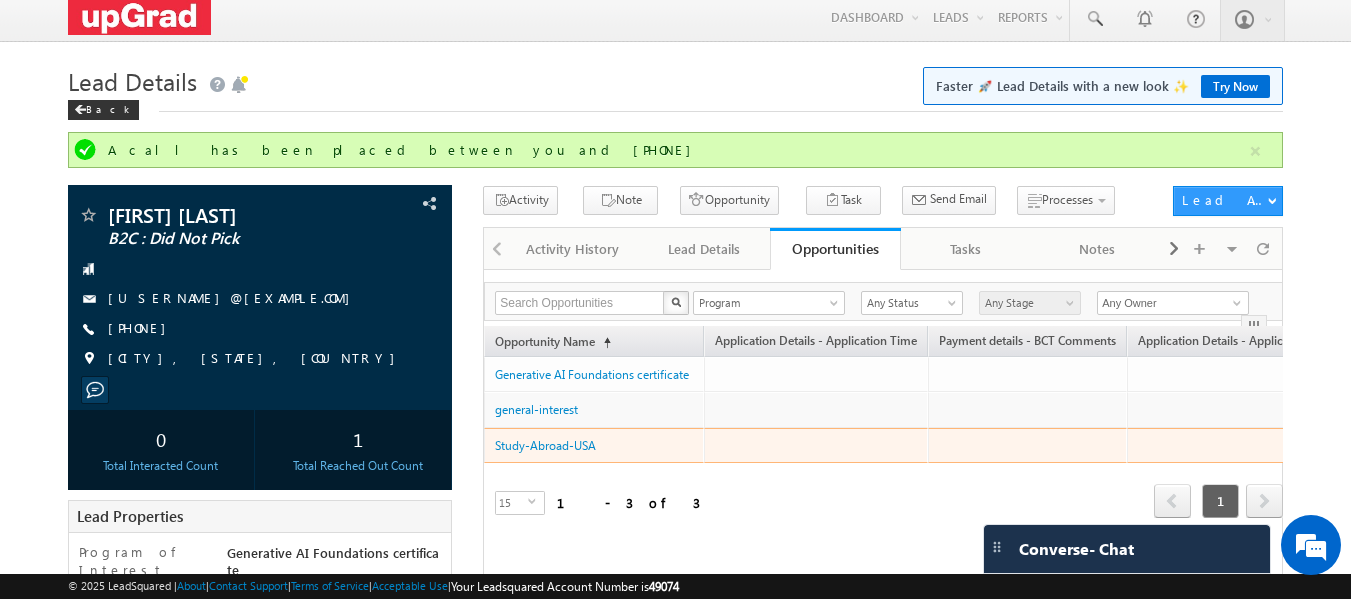 scroll, scrollTop: 0, scrollLeft: 0, axis: both 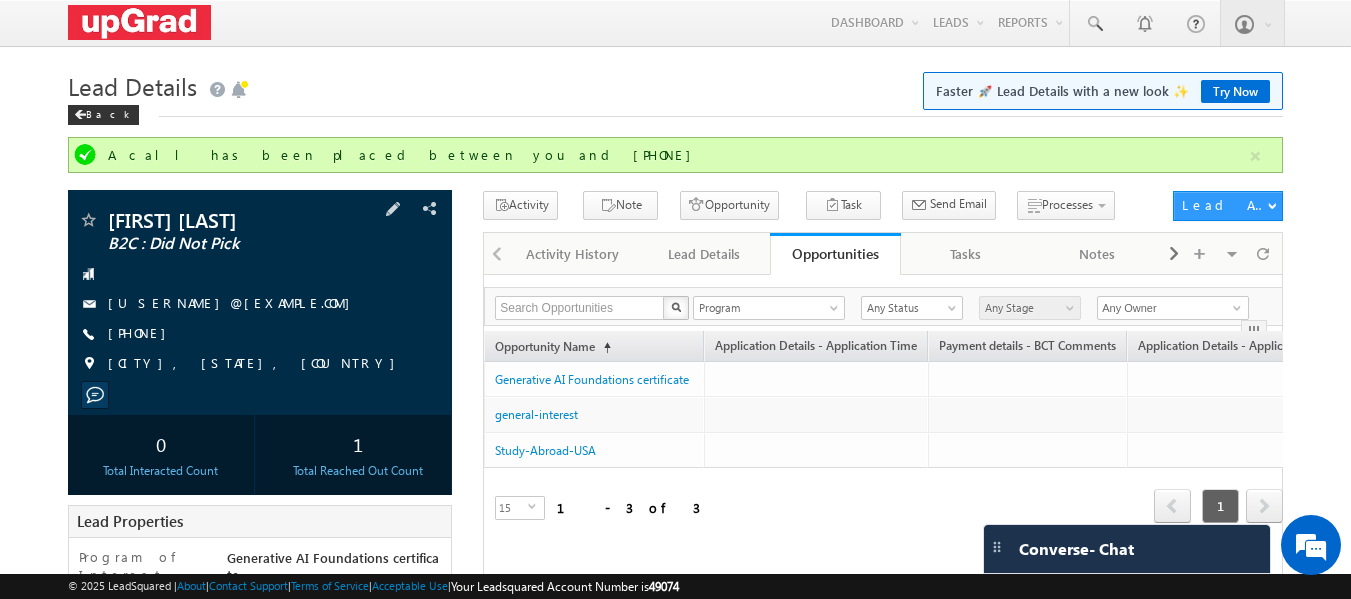 drag, startPoint x: 259, startPoint y: 345, endPoint x: 215, endPoint y: 351, distance: 44.407207 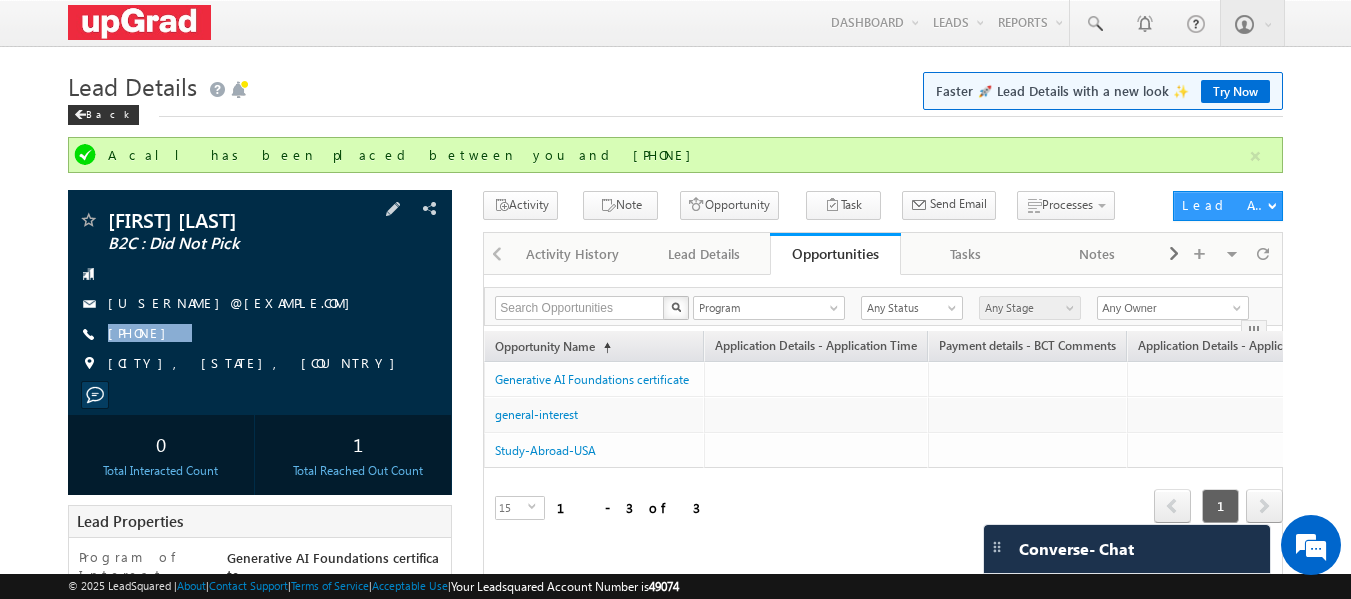 drag, startPoint x: 223, startPoint y: 336, endPoint x: 205, endPoint y: 347, distance: 21.095022 